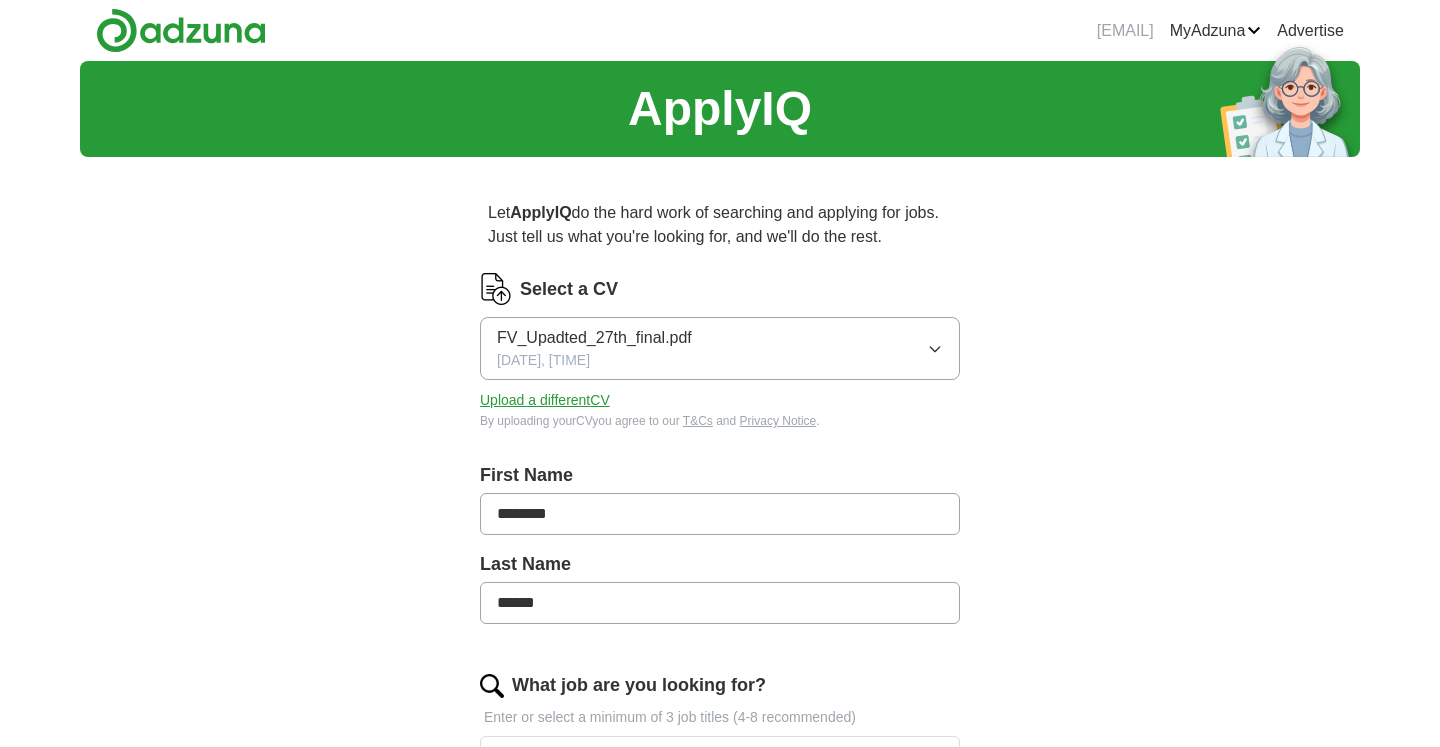 scroll, scrollTop: 0, scrollLeft: 0, axis: both 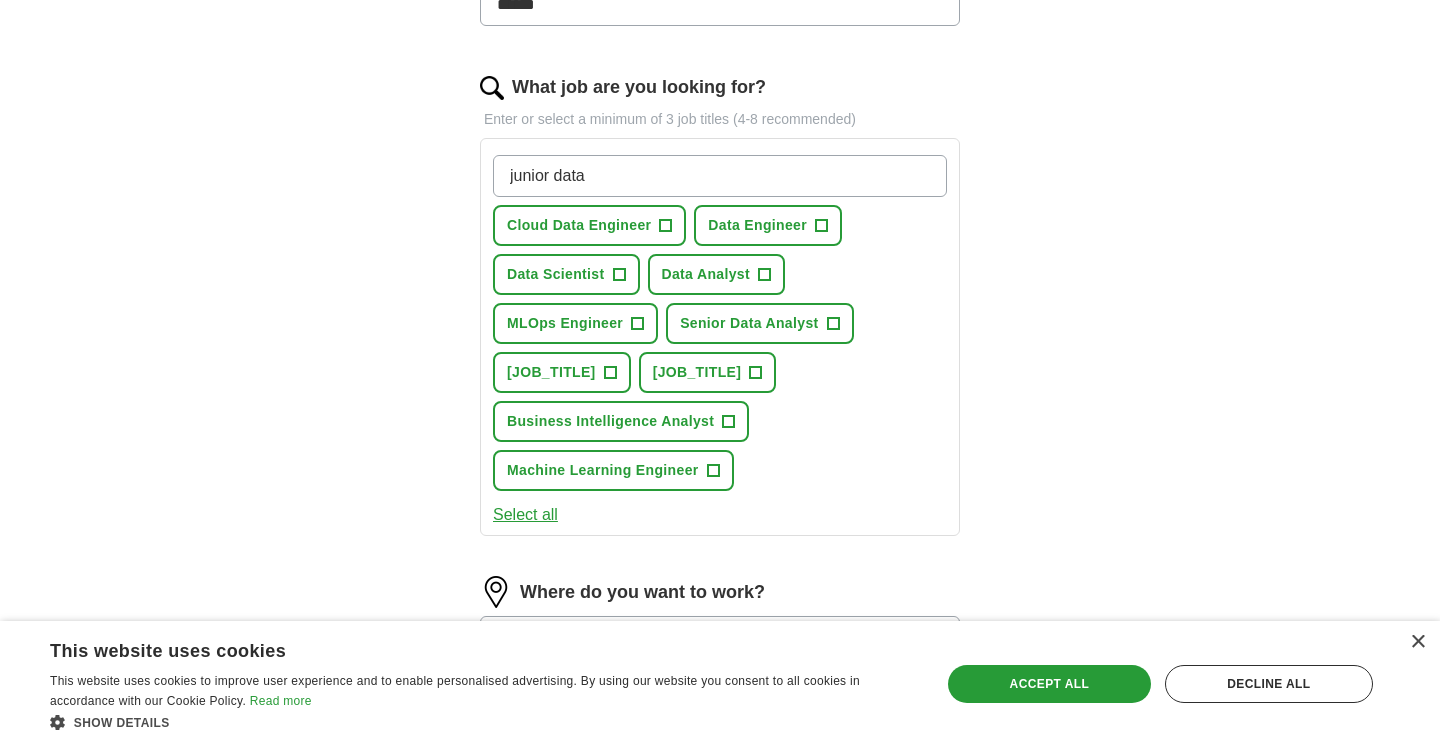 click on "+" at bounding box center (822, 226) 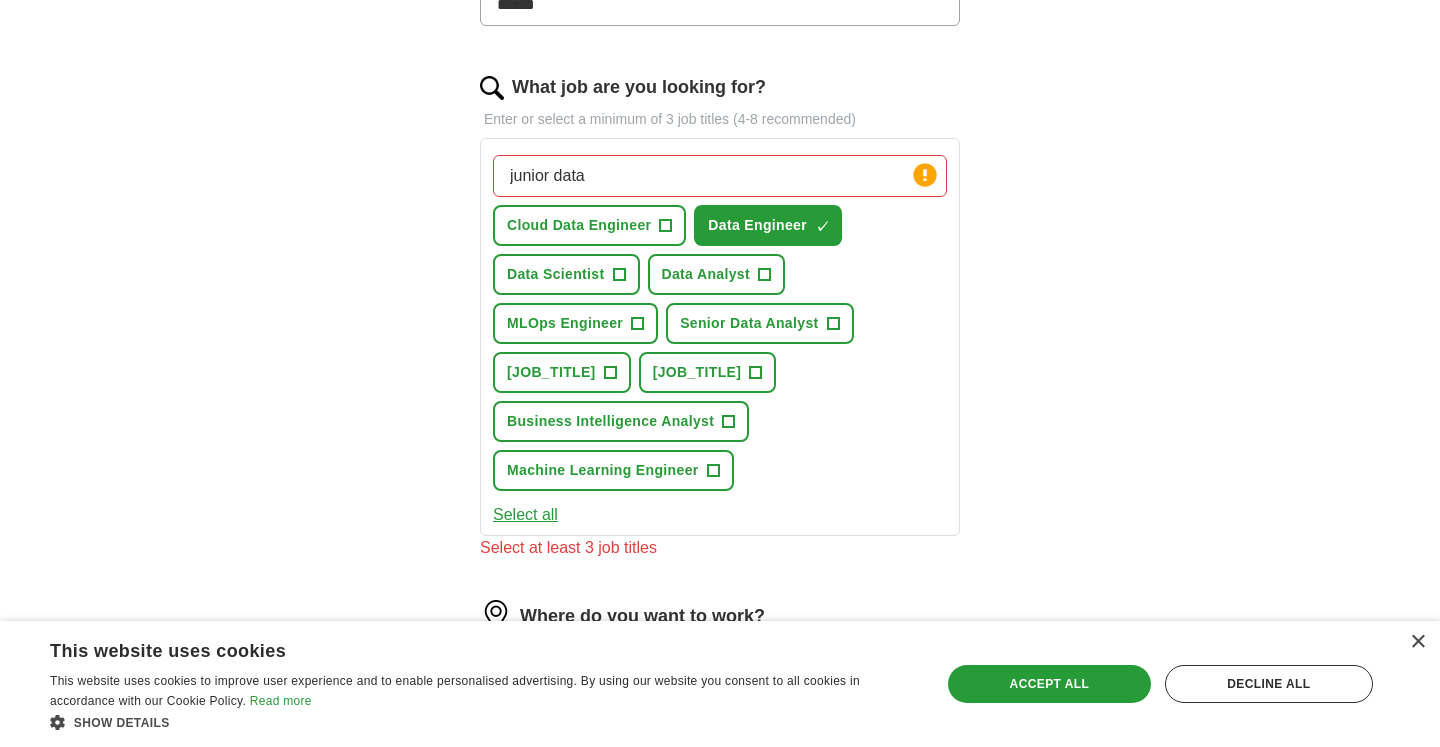 click on "junior data" at bounding box center [720, 176] 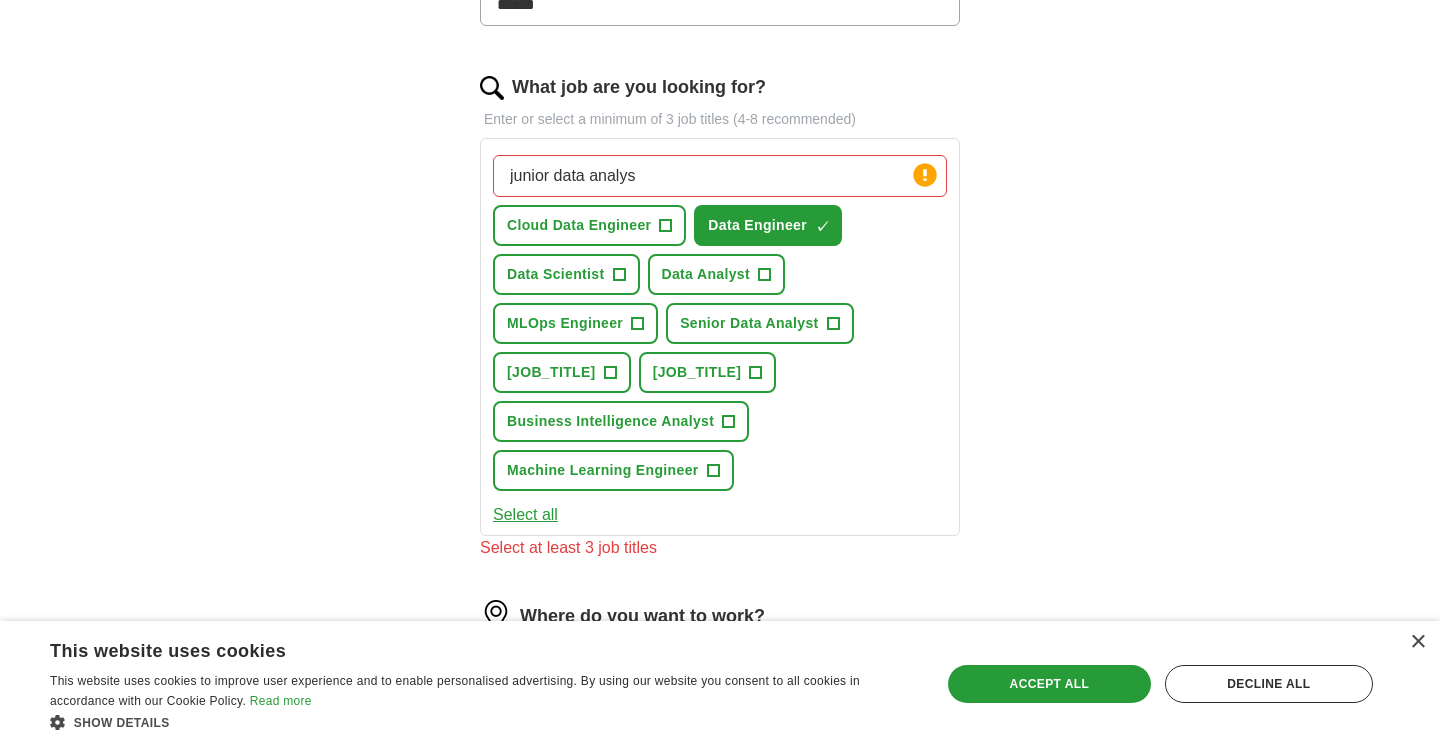 type on "junior data analyst" 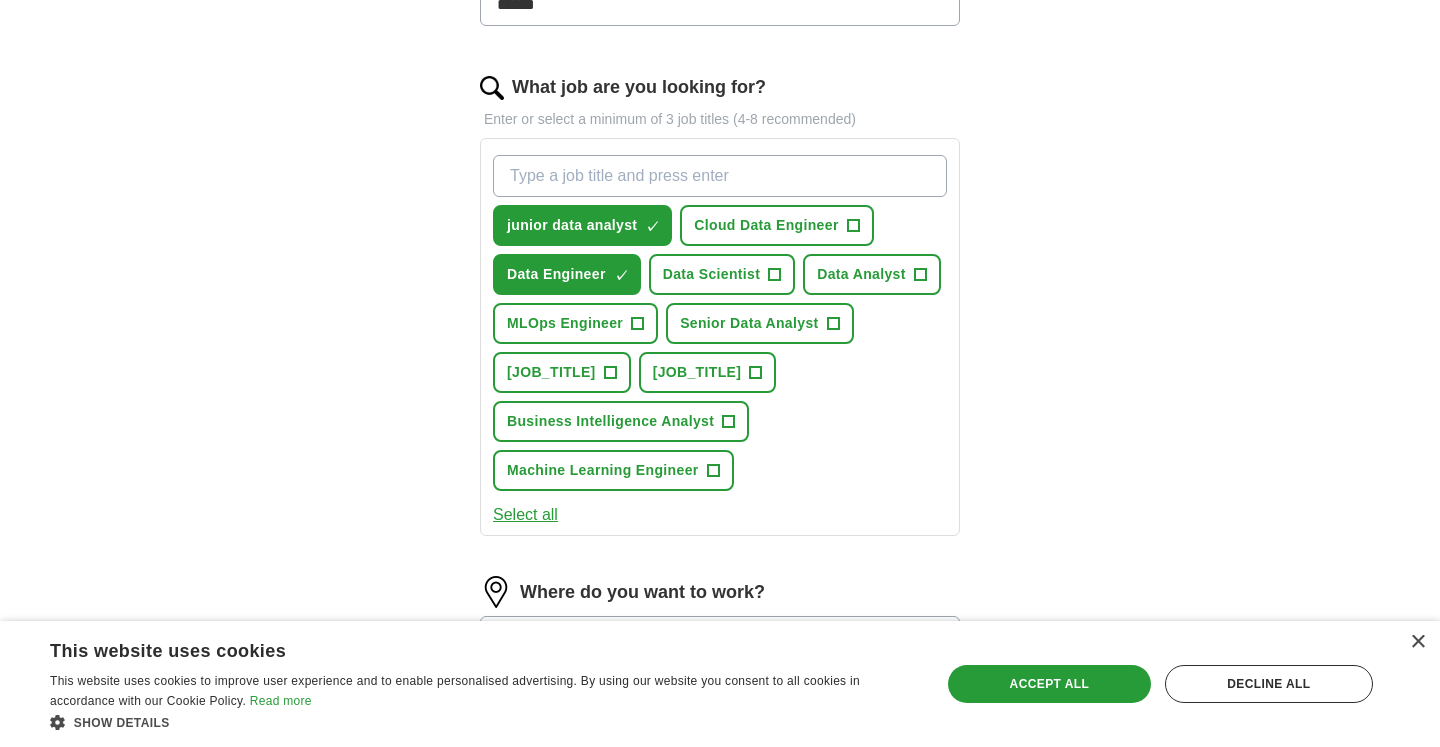 click on "+" at bounding box center [713, 471] 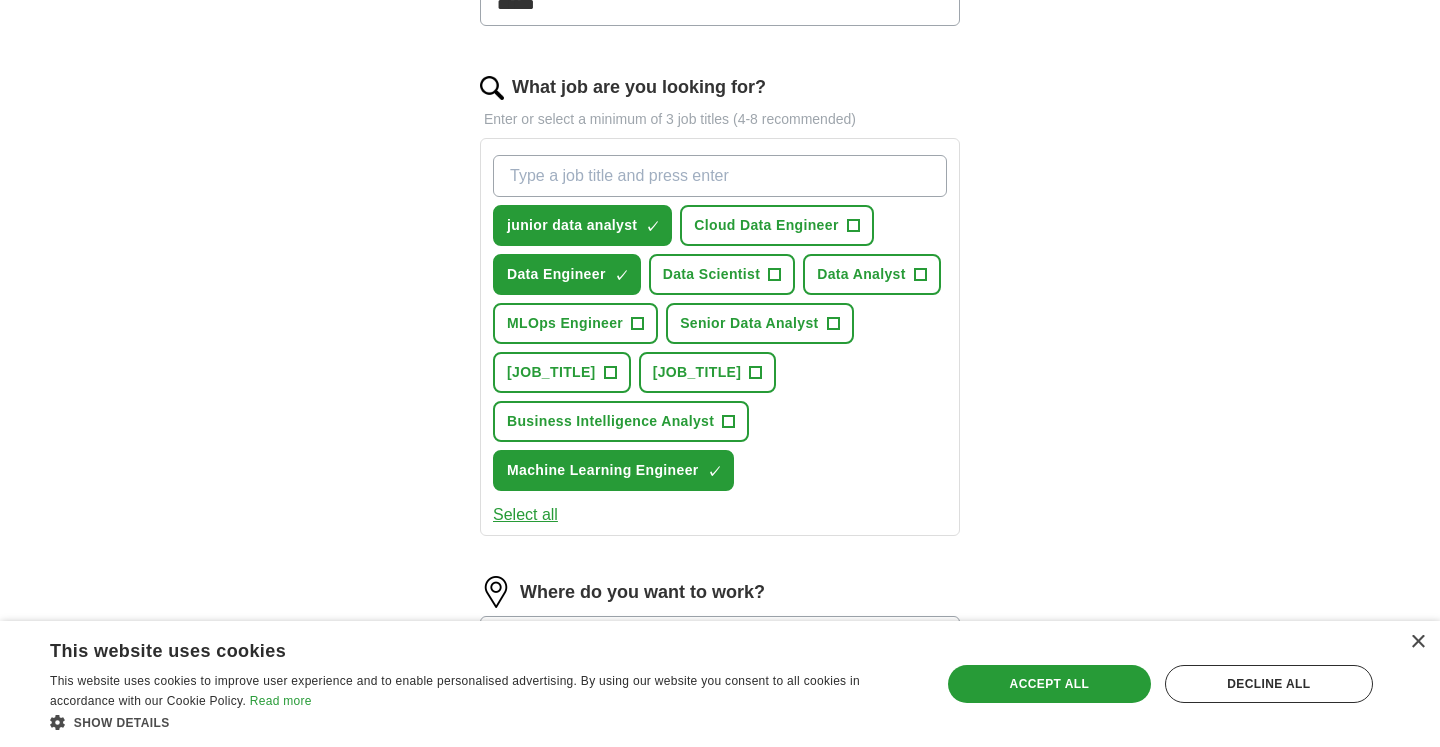 click on "Select all" at bounding box center [525, 515] 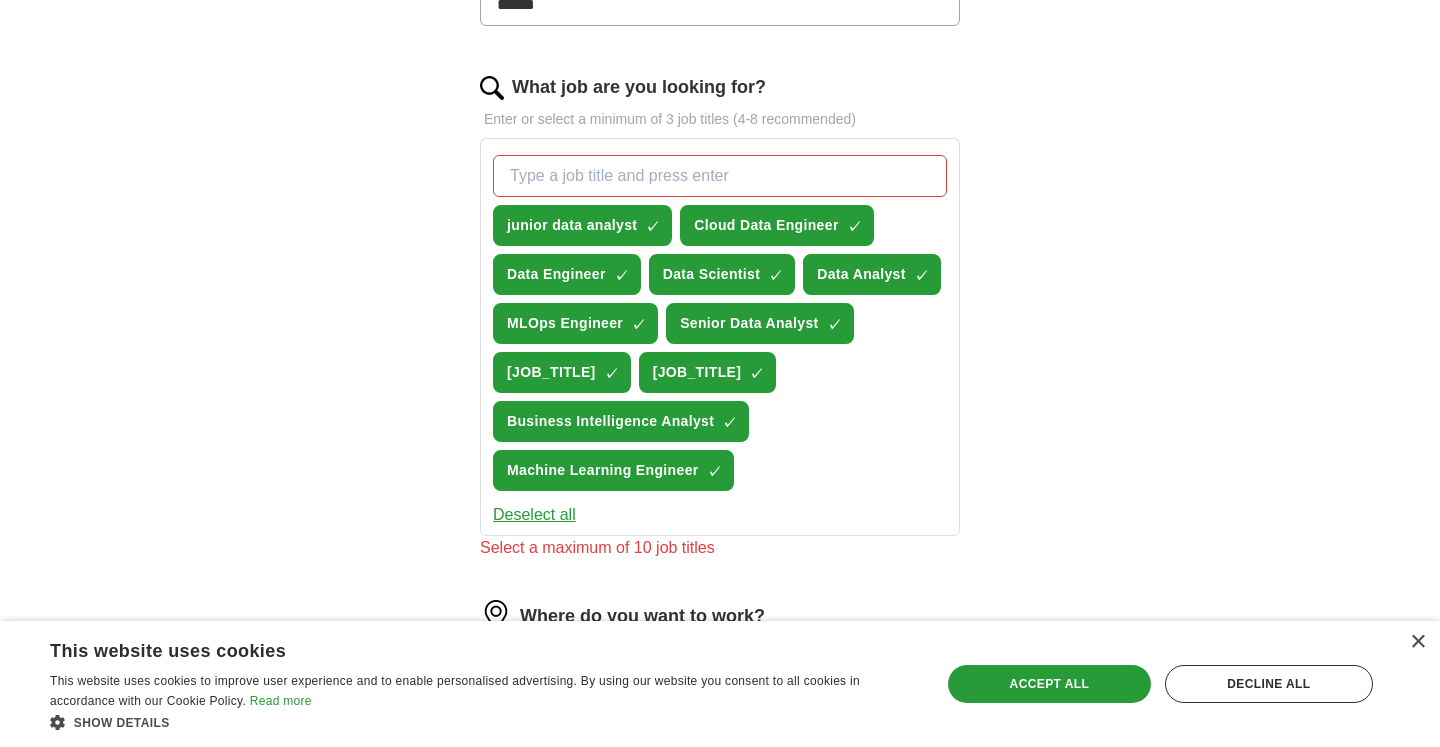 click on "Deselect all" at bounding box center (534, 515) 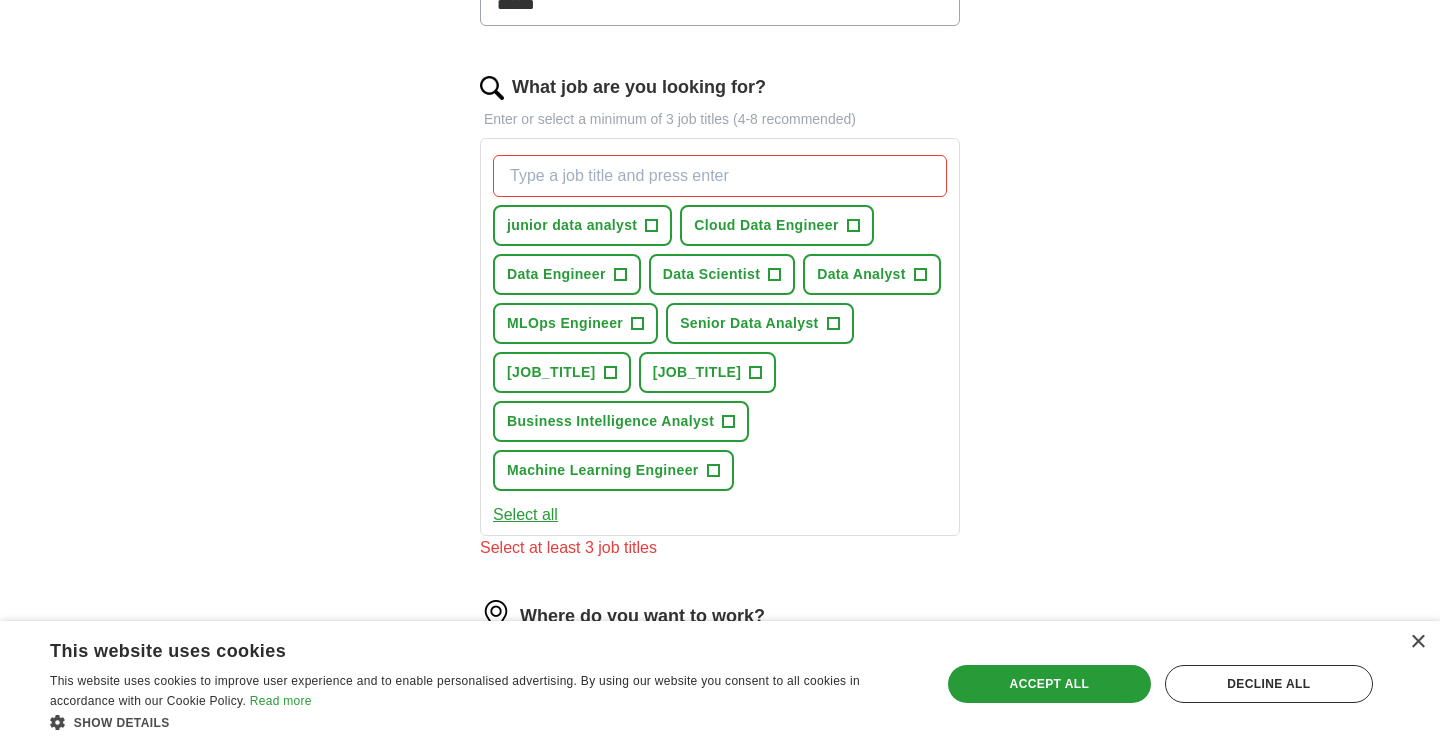 click on "junior data analyst" at bounding box center [572, 225] 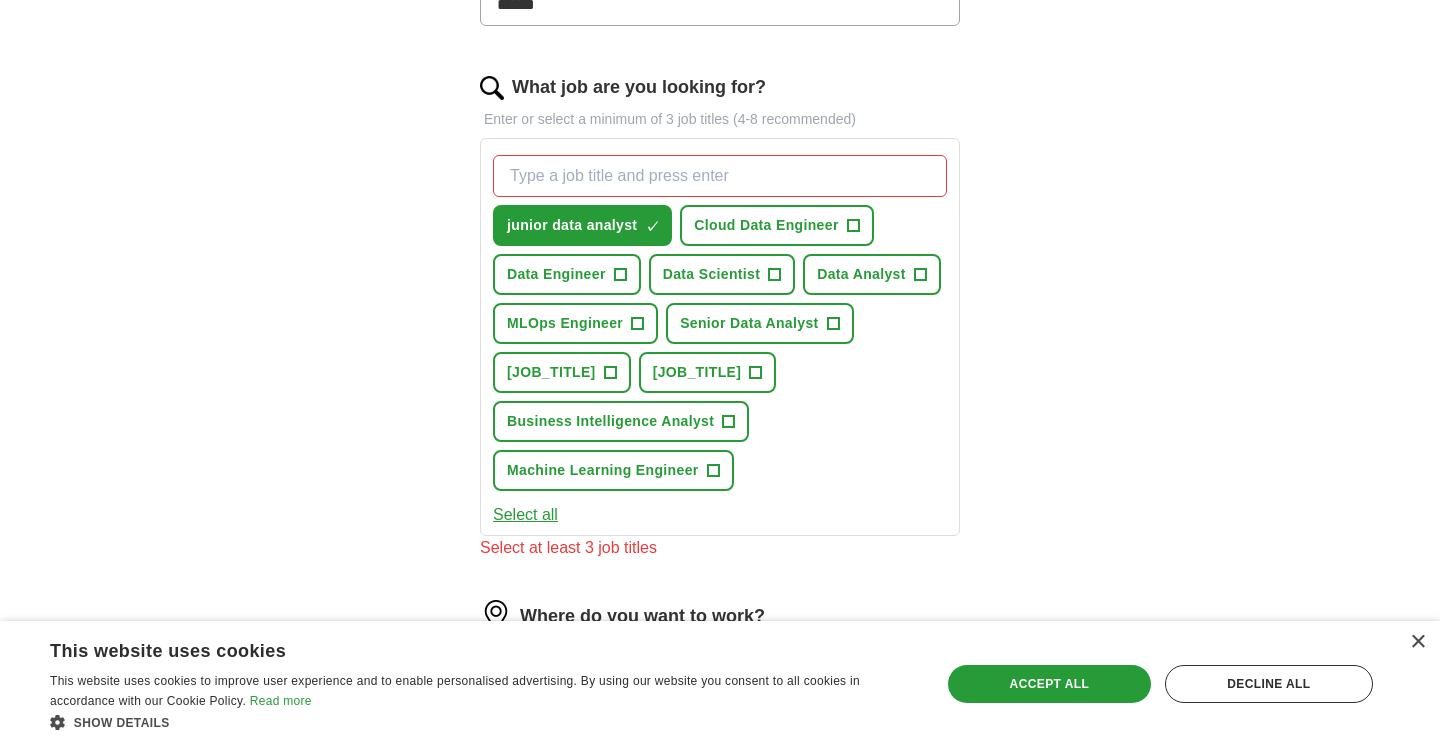 click on "Data Scientist" at bounding box center [712, 274] 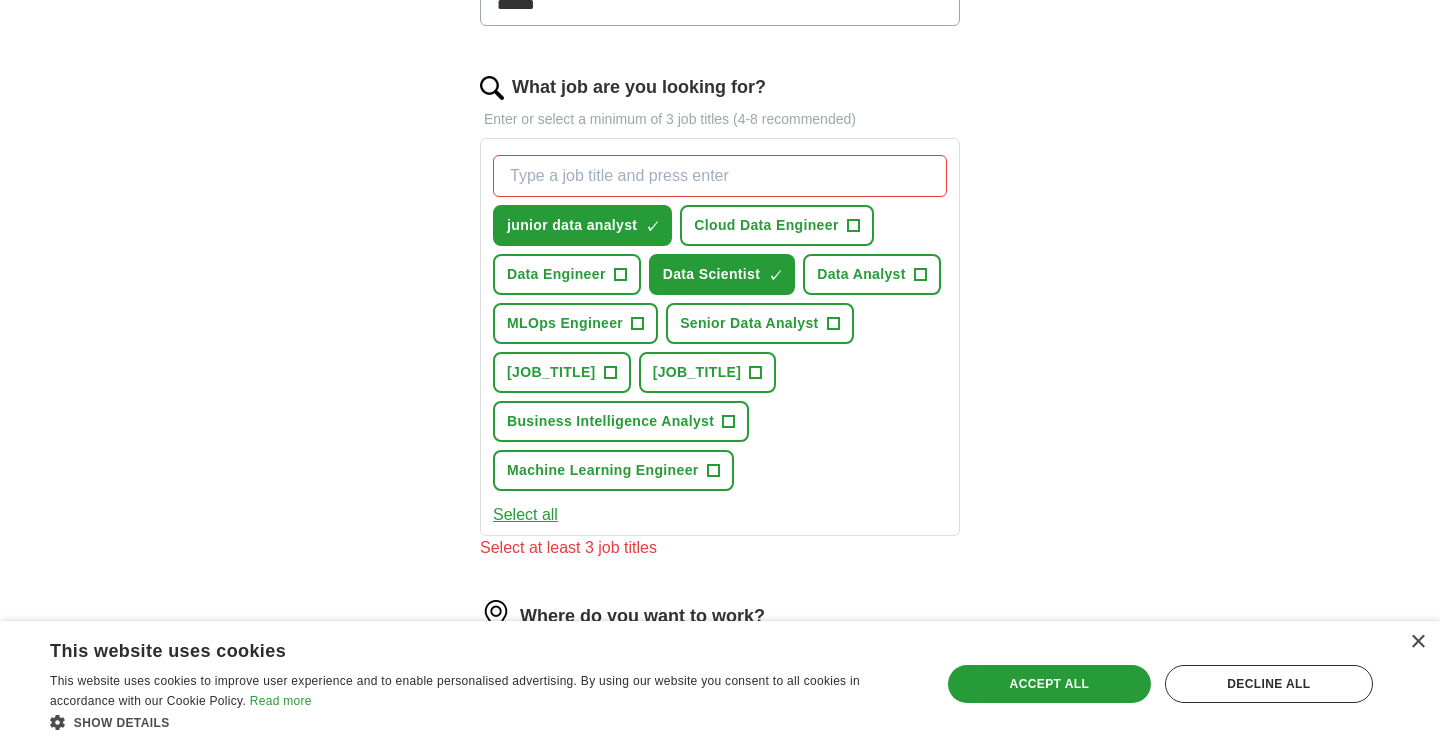 click on "Data Engineer" at bounding box center (556, 274) 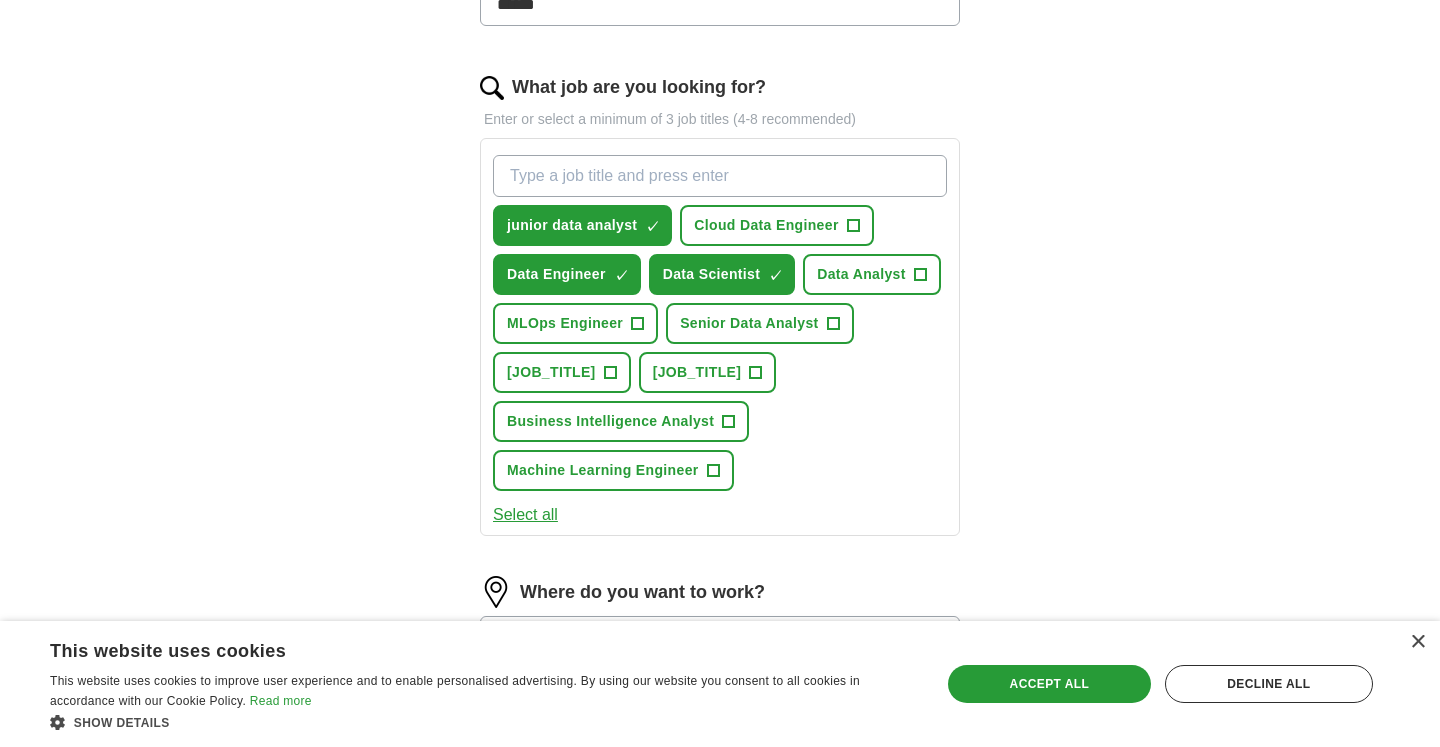 click on "Machine Learning Engineer" at bounding box center (603, 470) 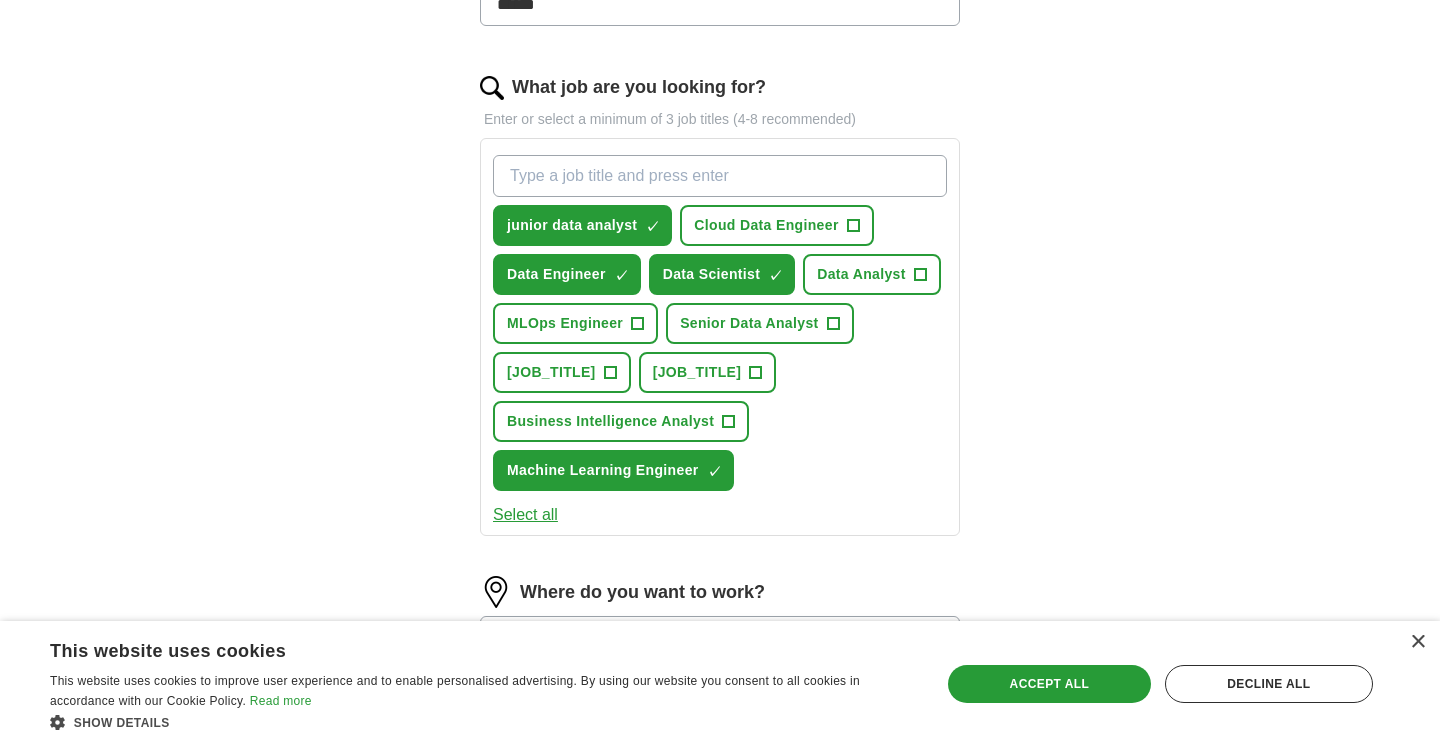 click on "Data Analyst +" at bounding box center [872, 274] 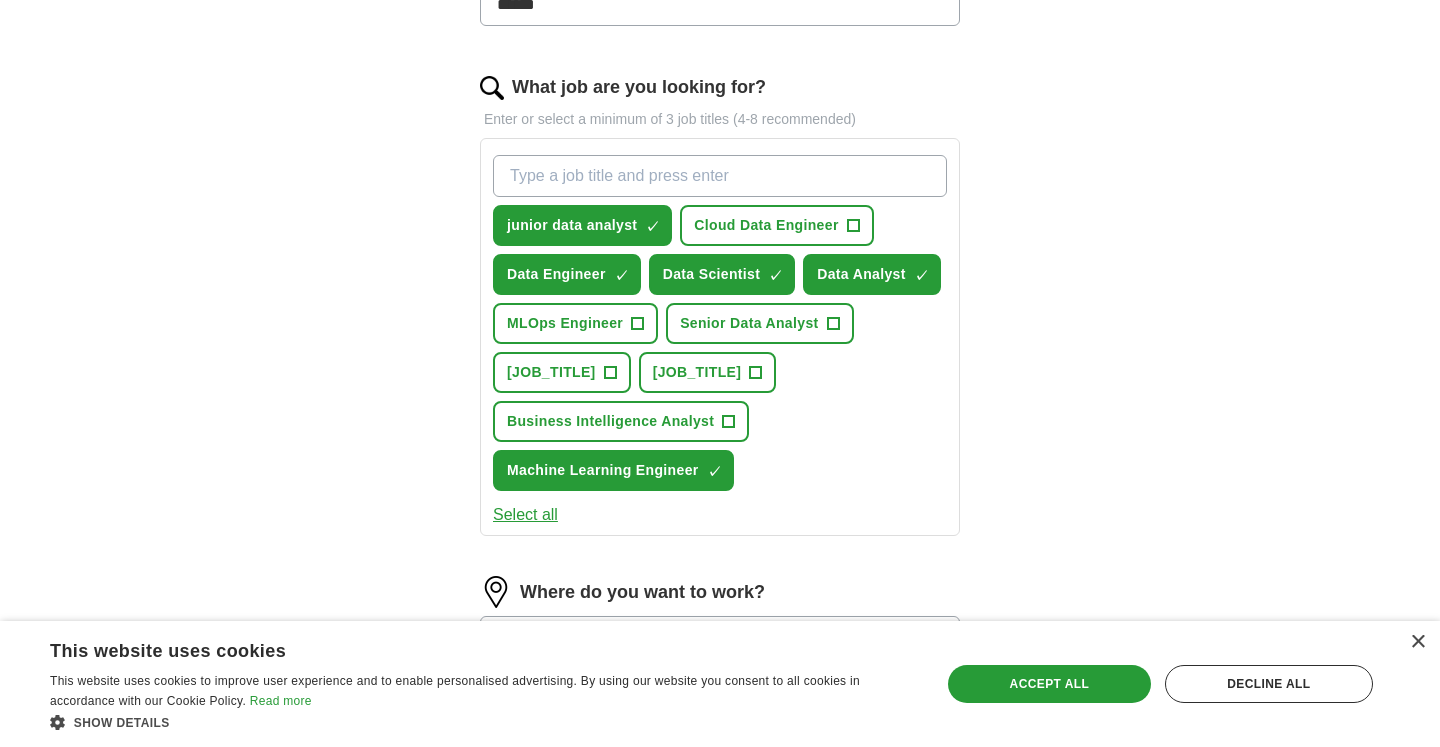 click on "What job are you looking for?" at bounding box center [720, 176] 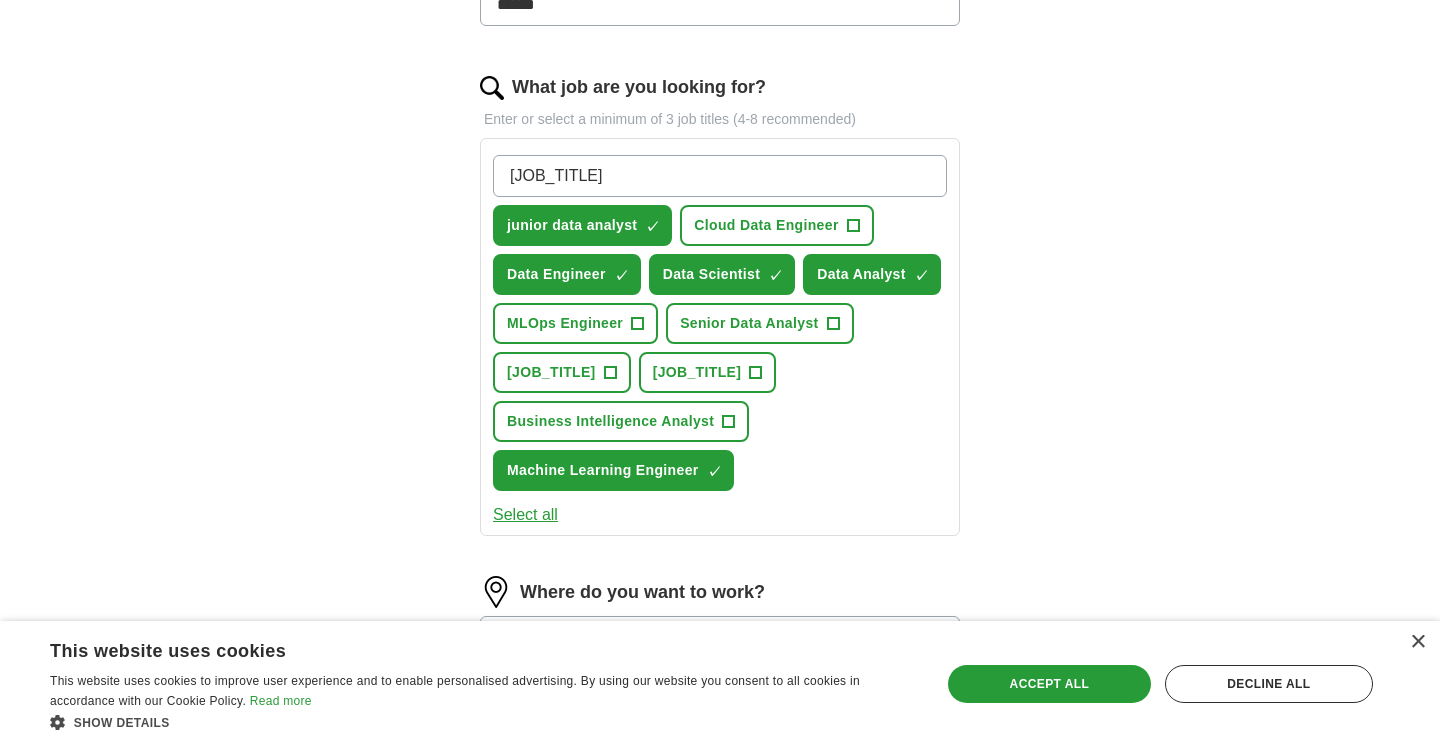 type on "[JOB_TITLE]" 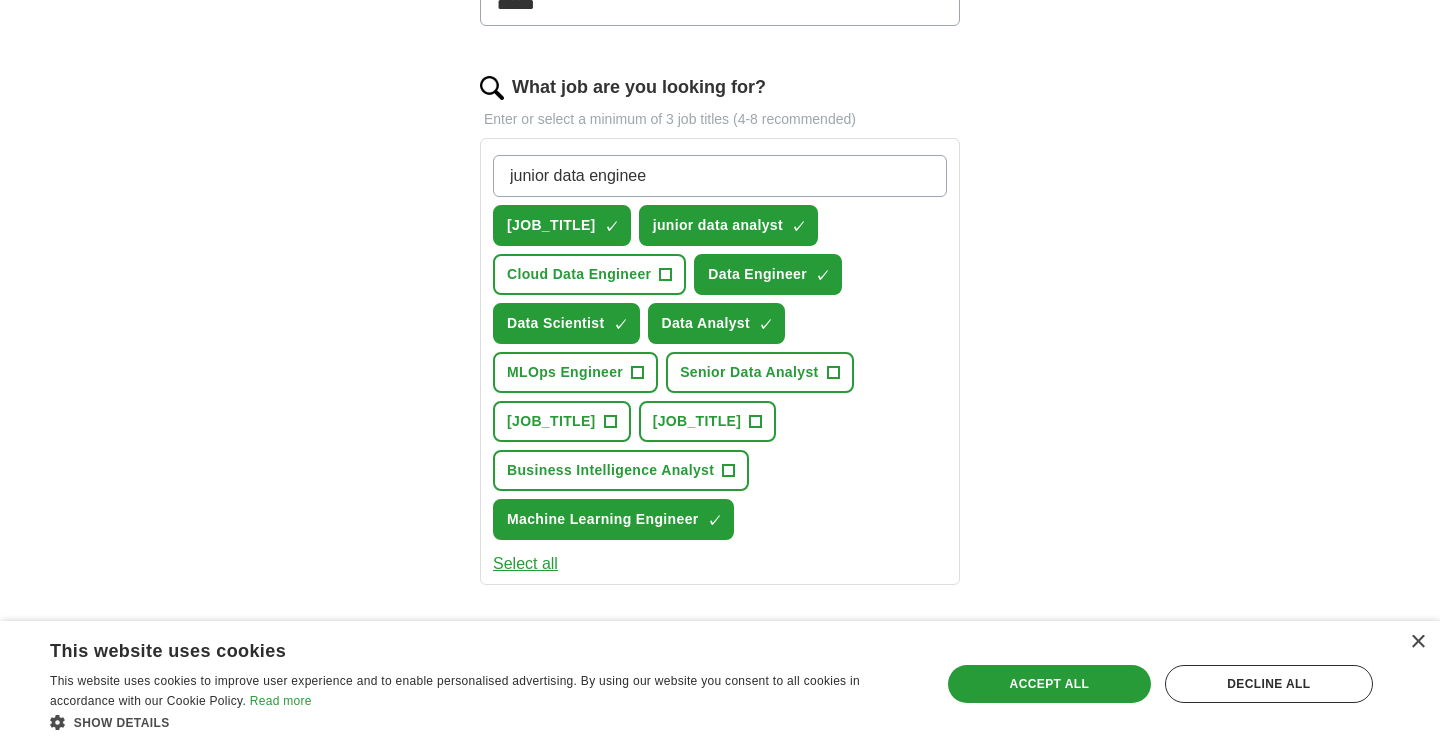 type on "junior data engineer" 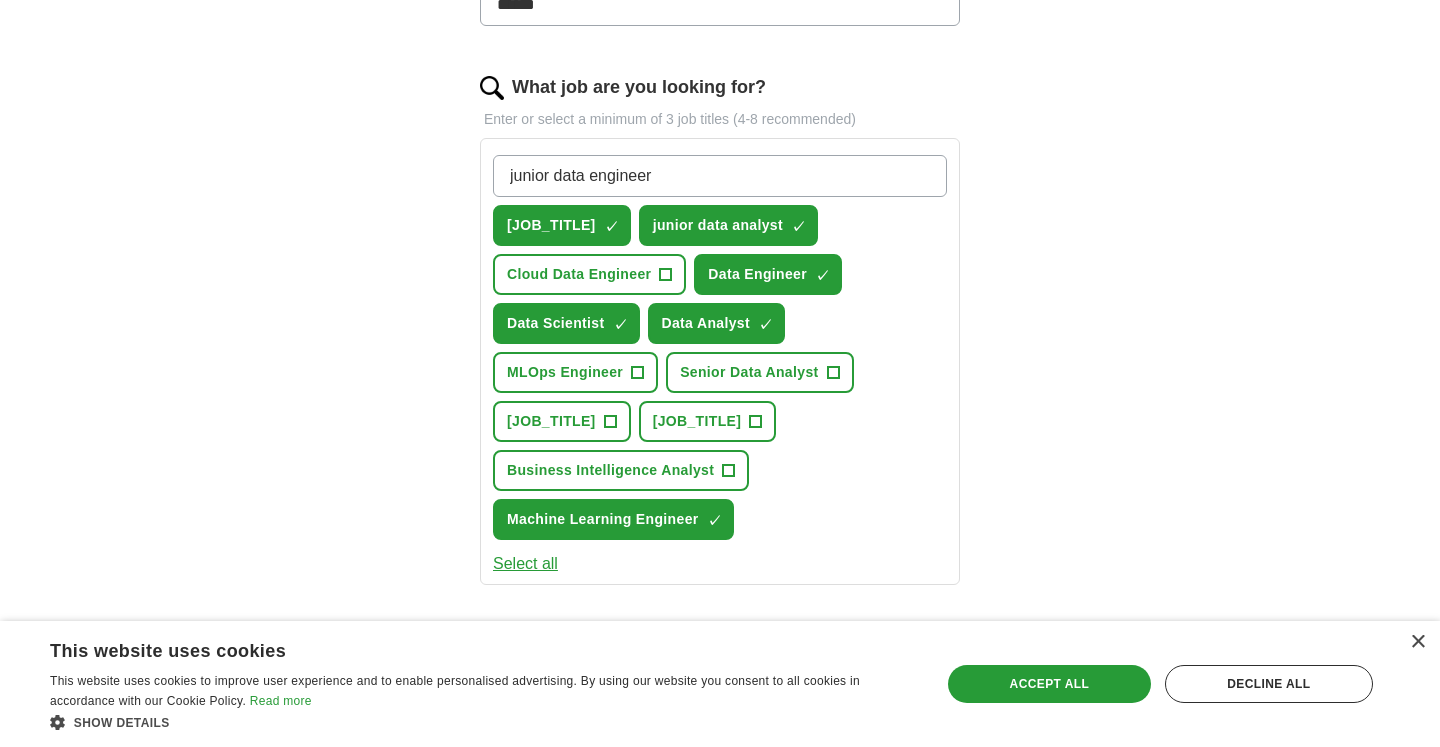 type 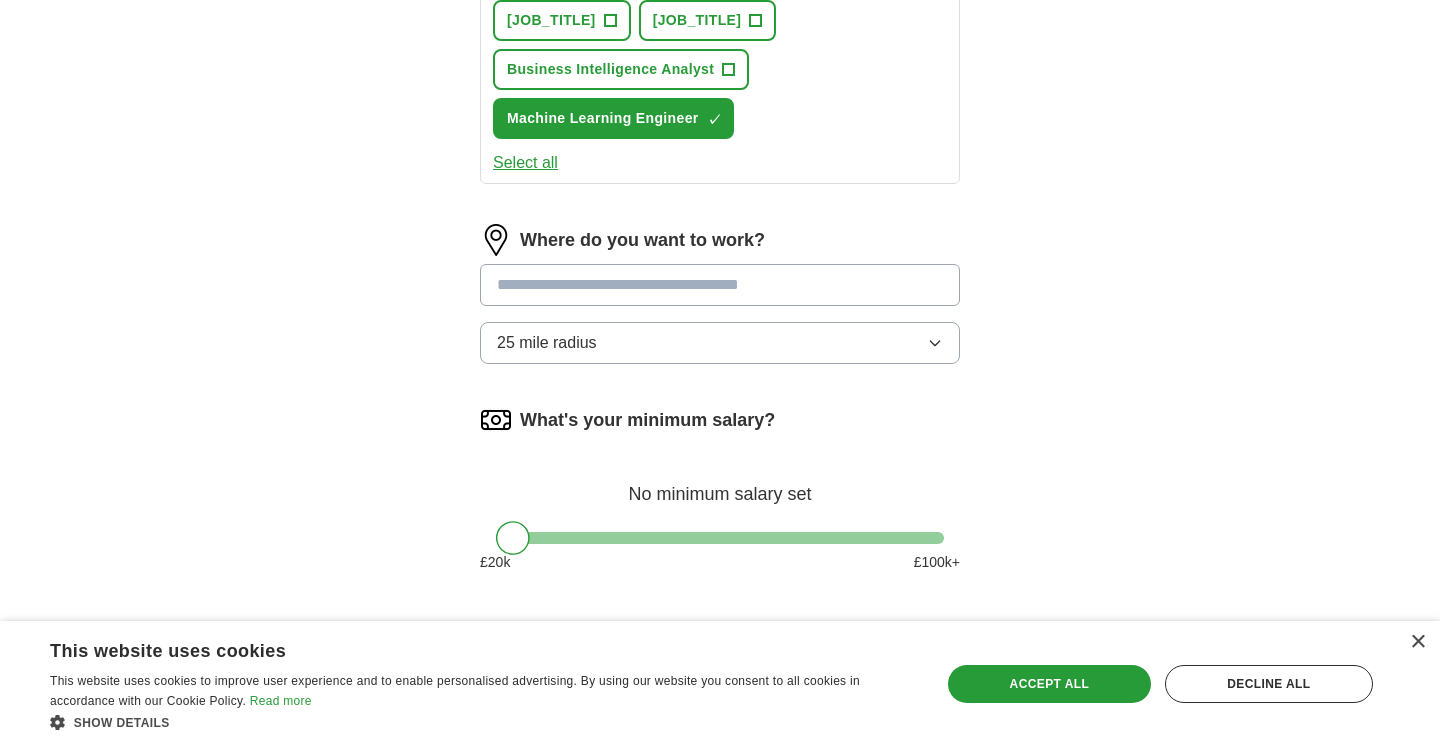 scroll, scrollTop: 1005, scrollLeft: 0, axis: vertical 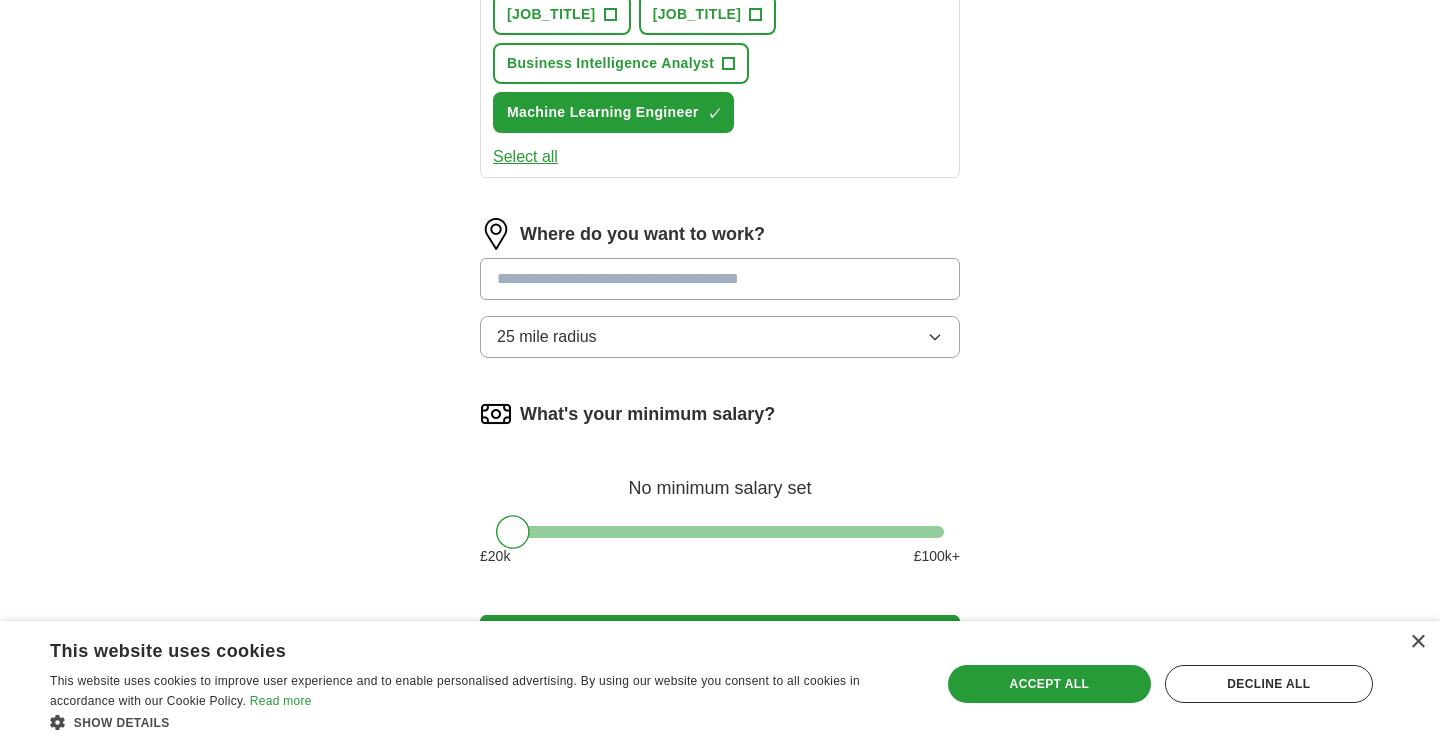 click at bounding box center (720, 279) 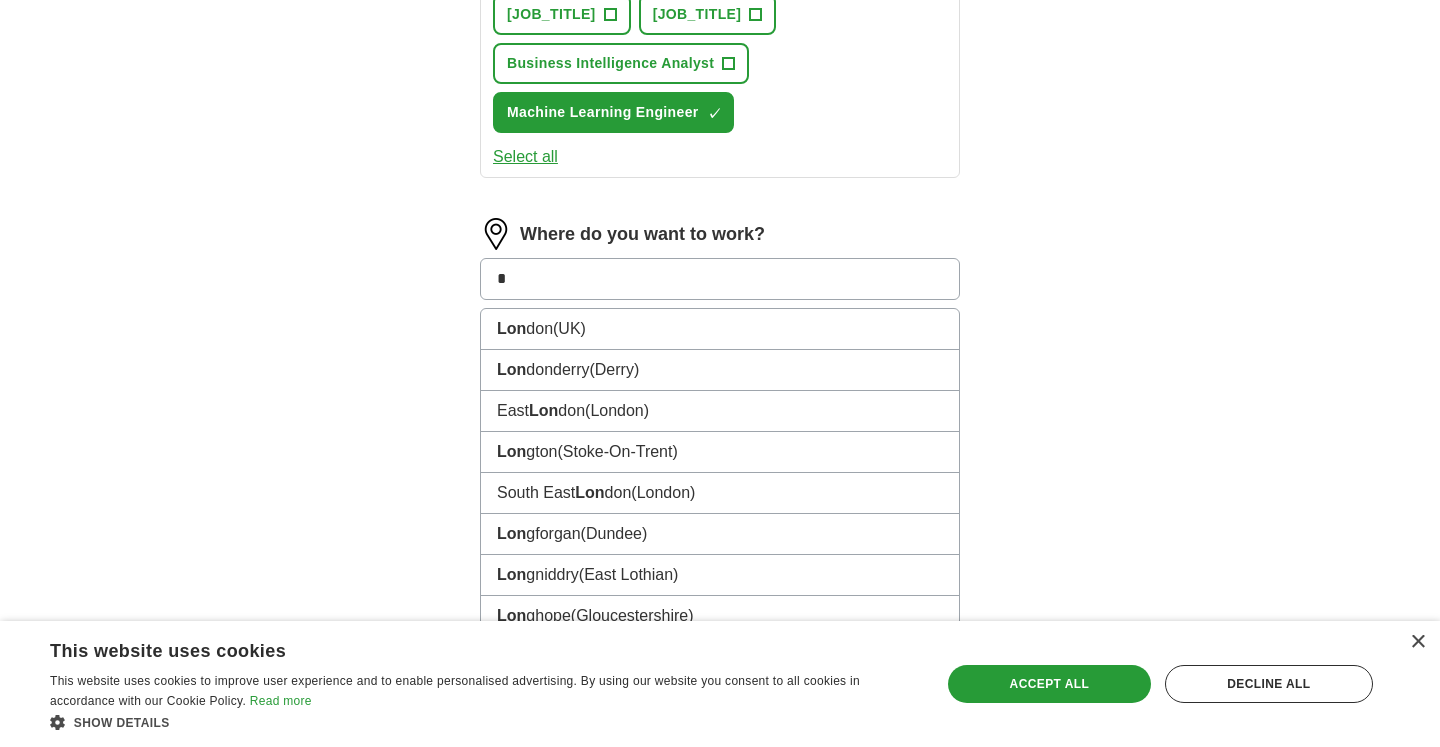 type on "*" 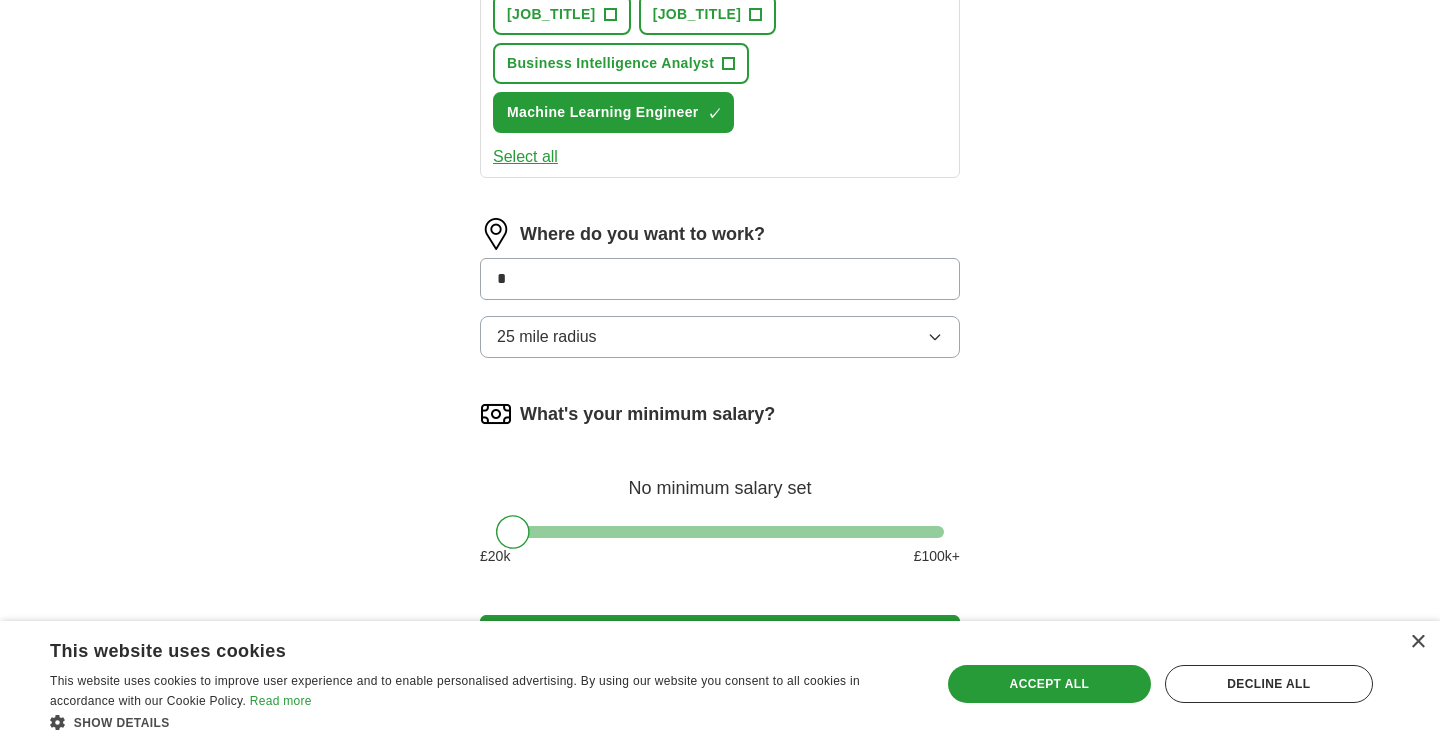 type on "*" 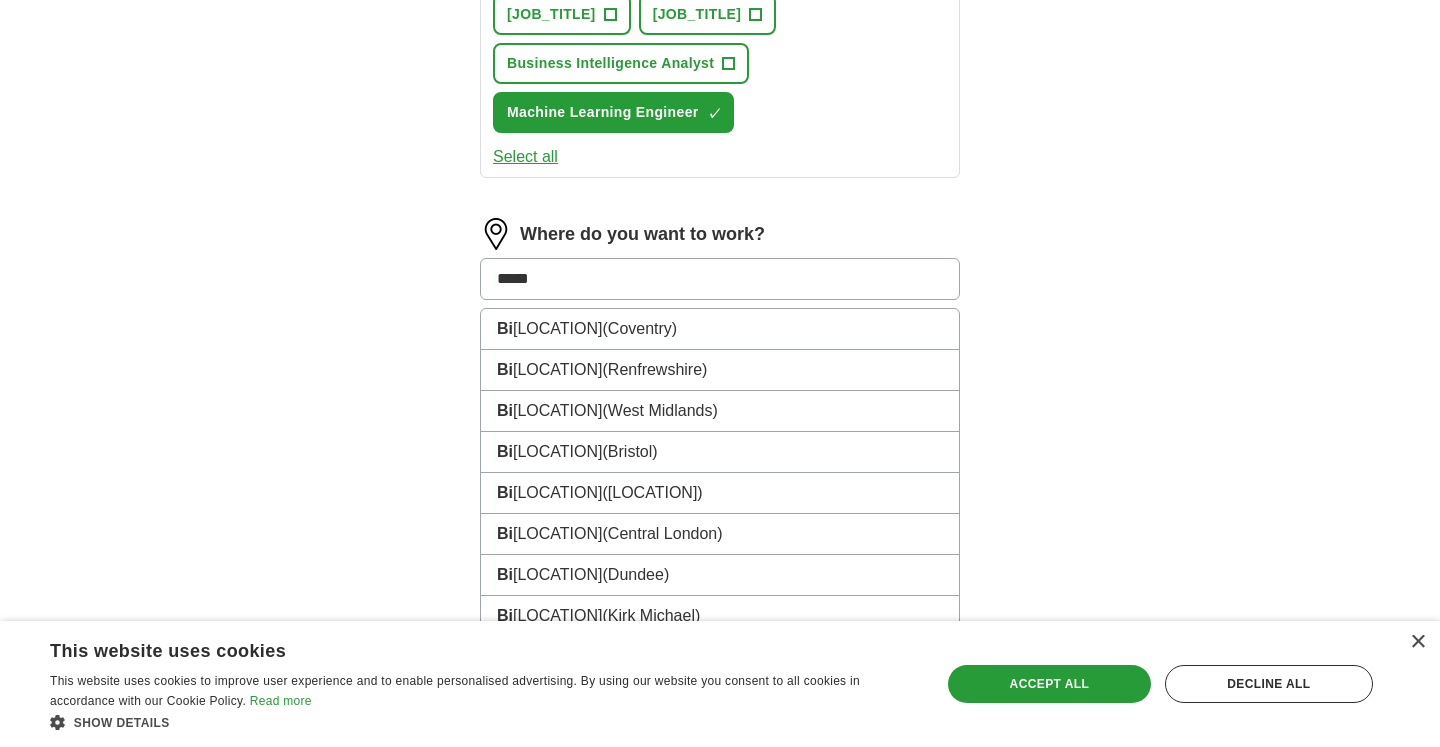 type on "******" 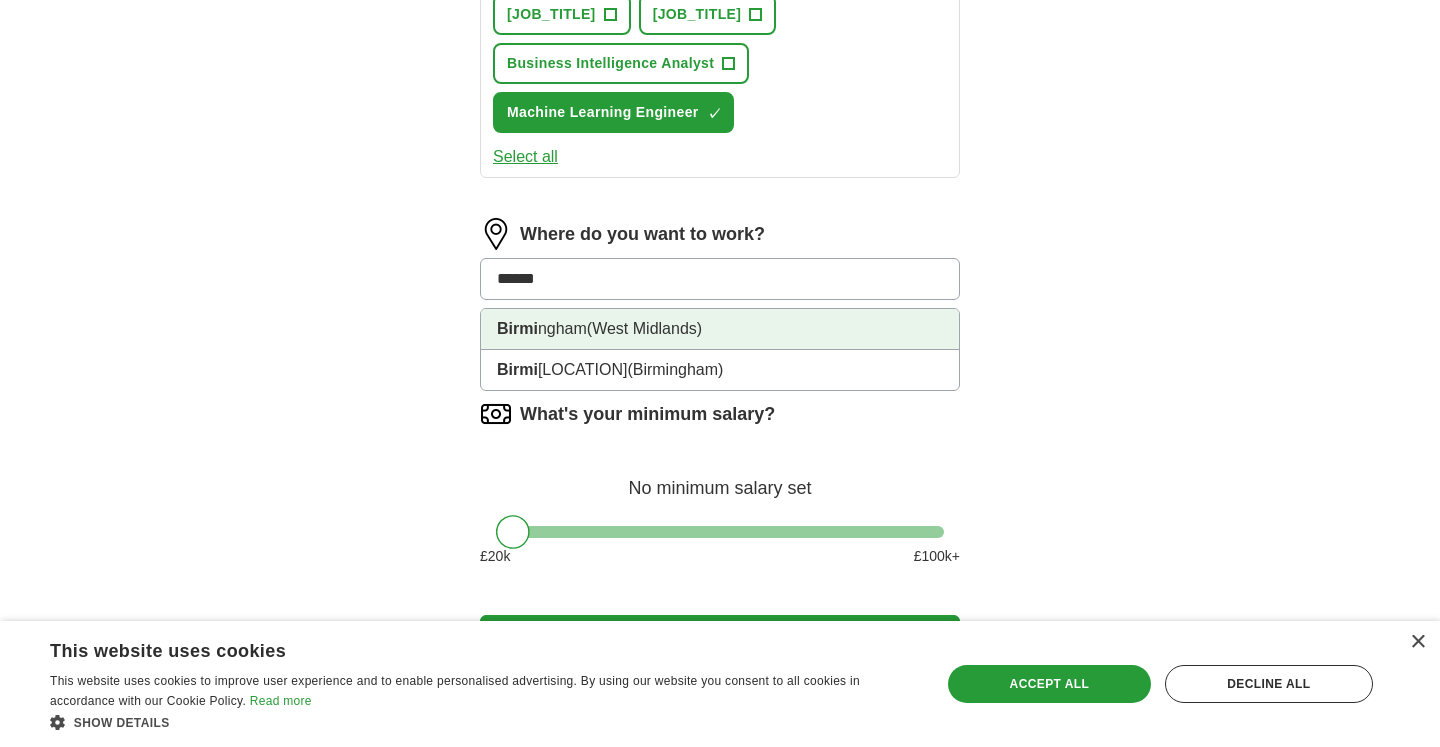 click on "(West Midlands)" at bounding box center [644, 328] 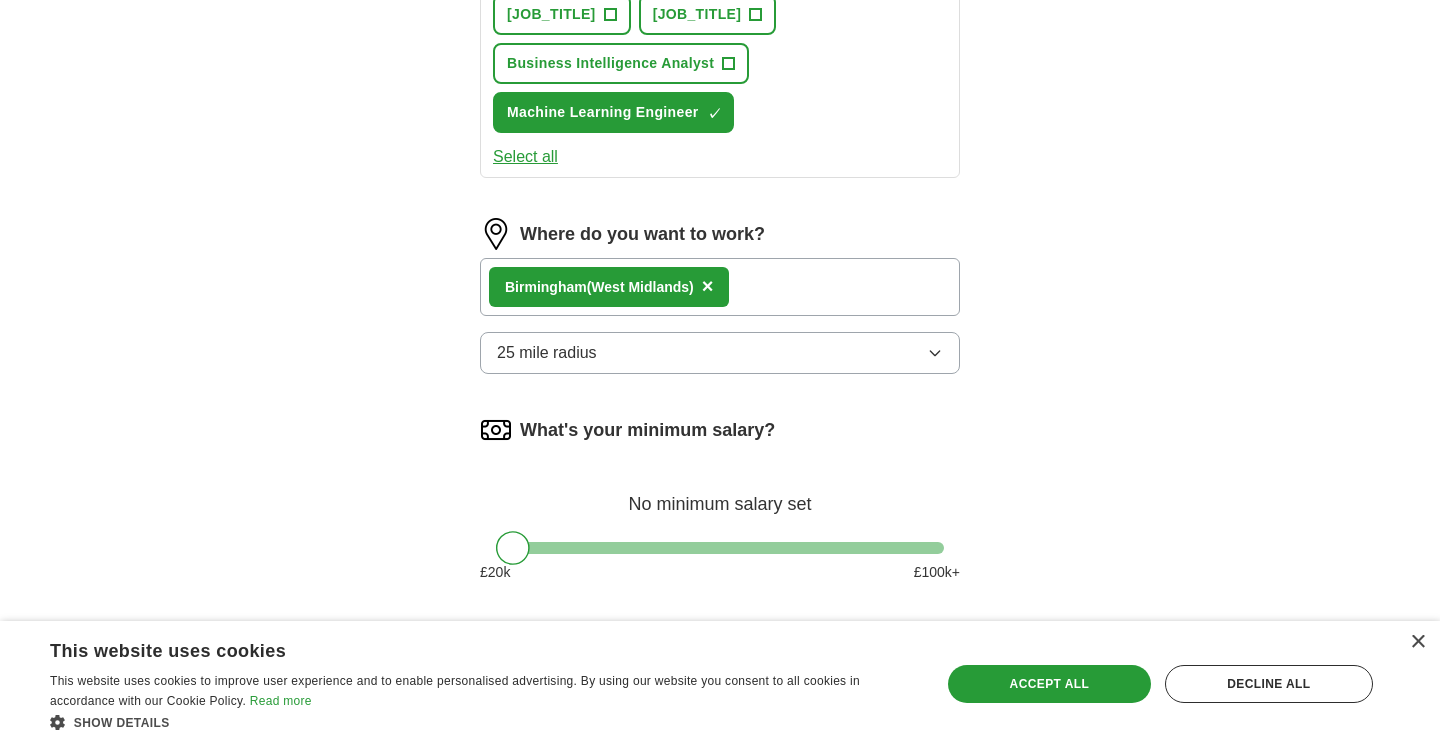 click on "25 mile radius" at bounding box center [720, 353] 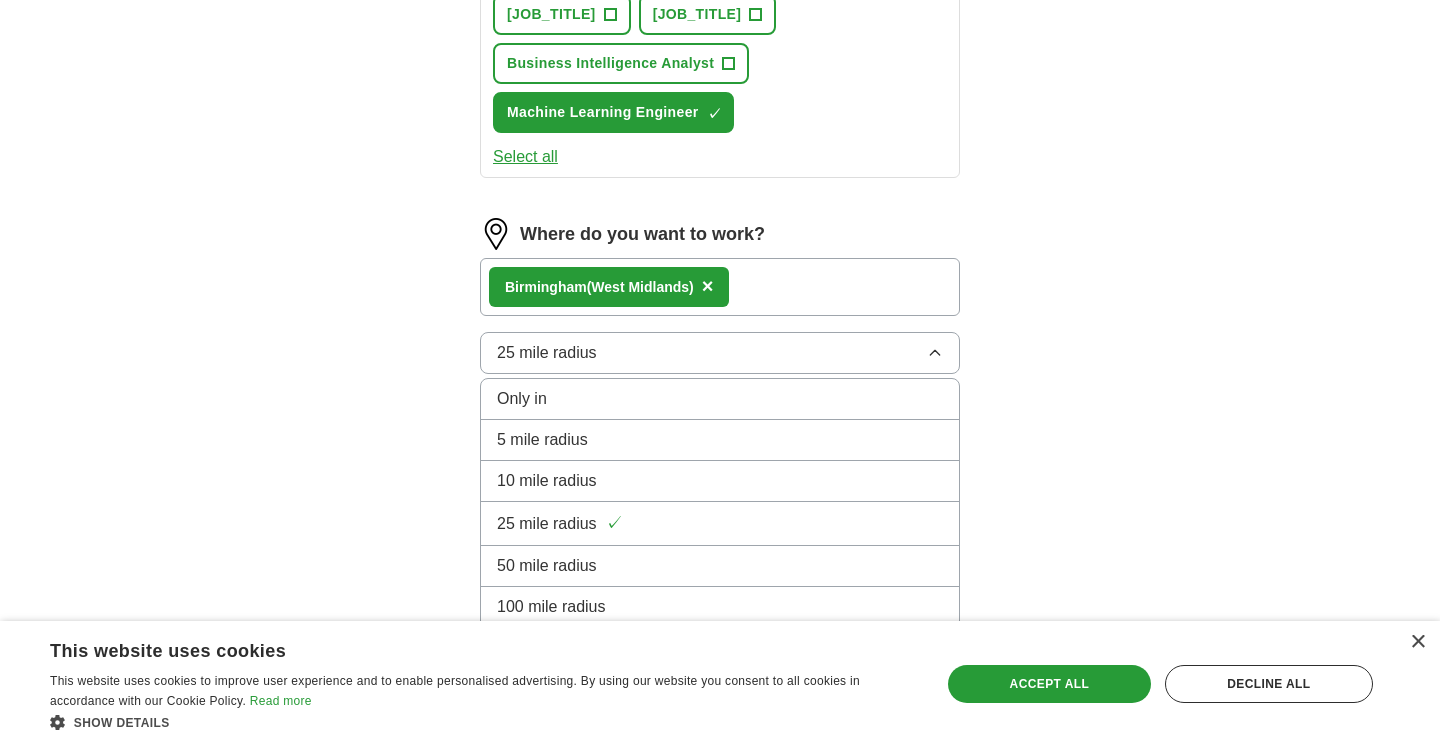 click on "50 mile radius" at bounding box center [547, 566] 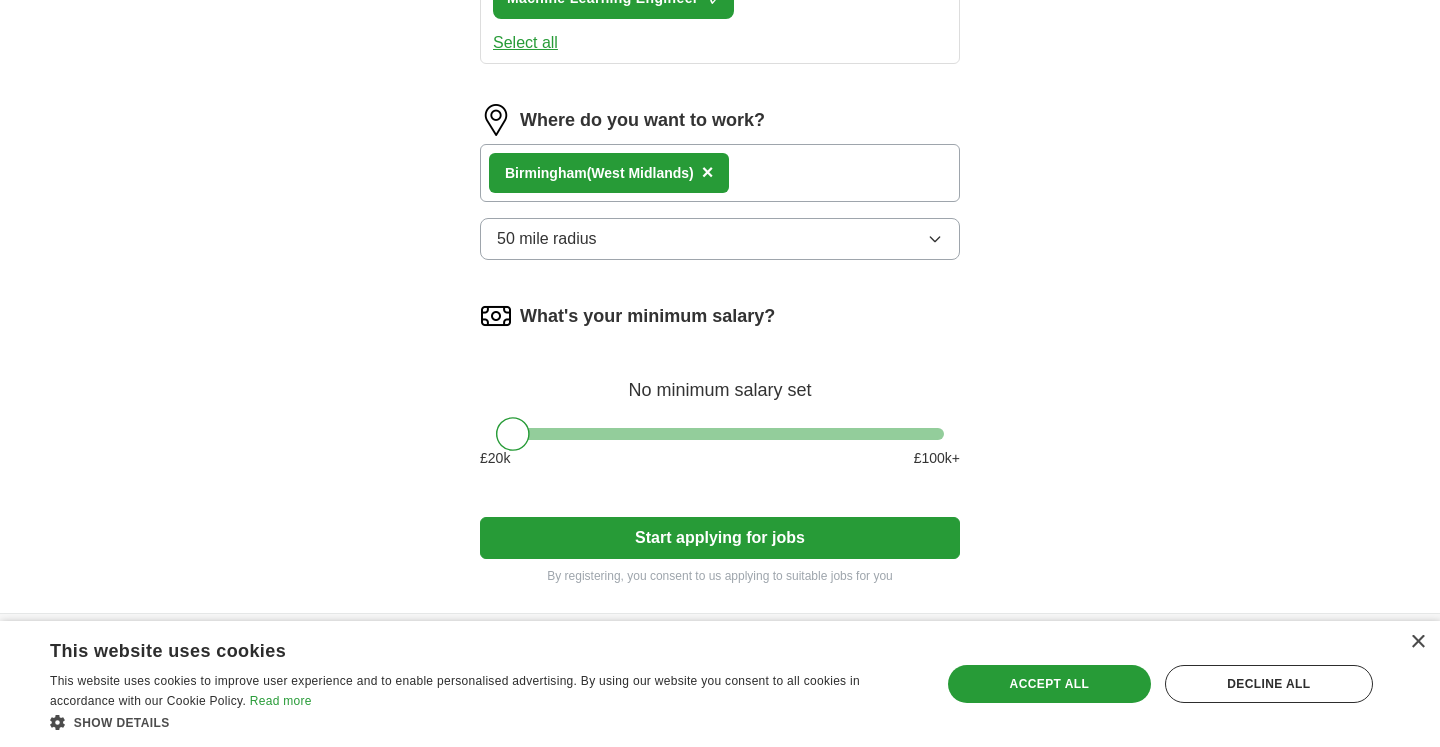 scroll, scrollTop: 1128, scrollLeft: 0, axis: vertical 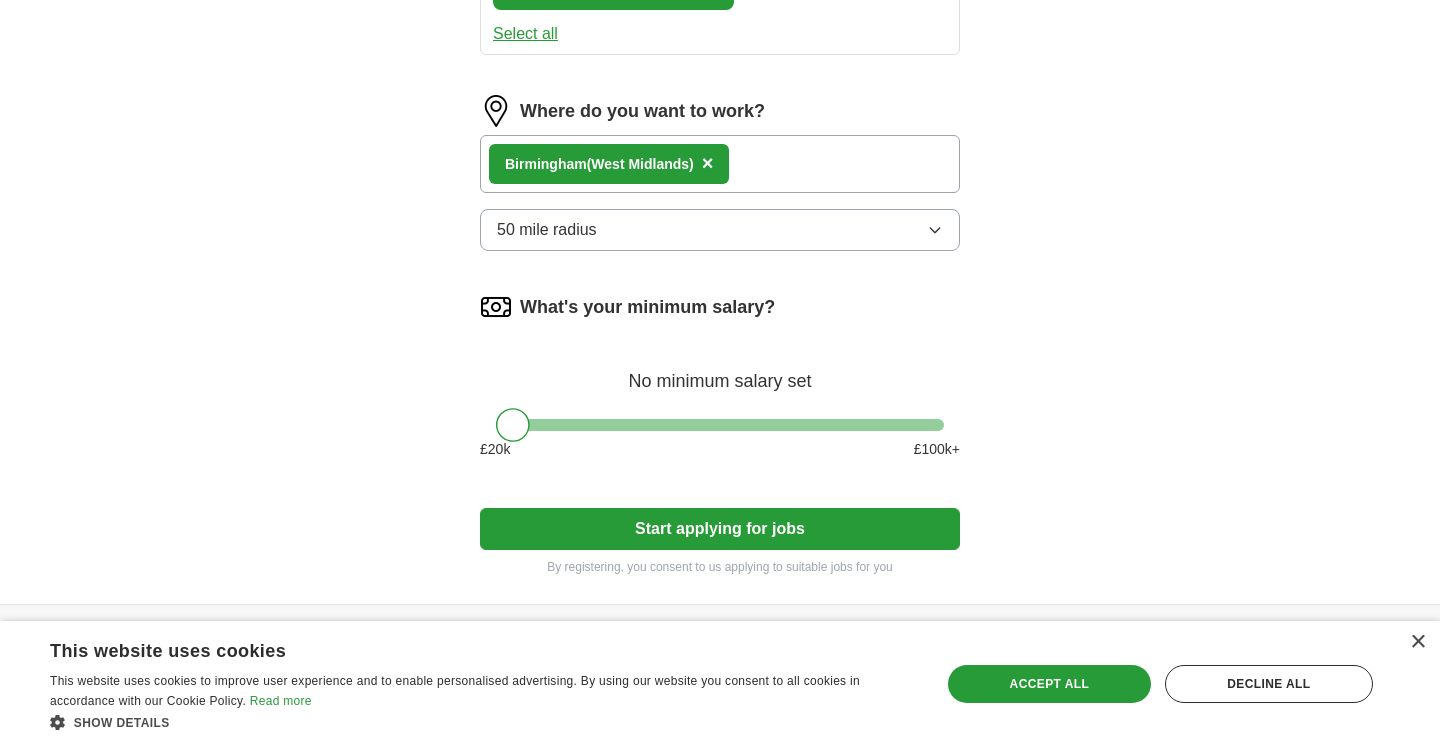 click on "Start applying for jobs" at bounding box center (720, 529) 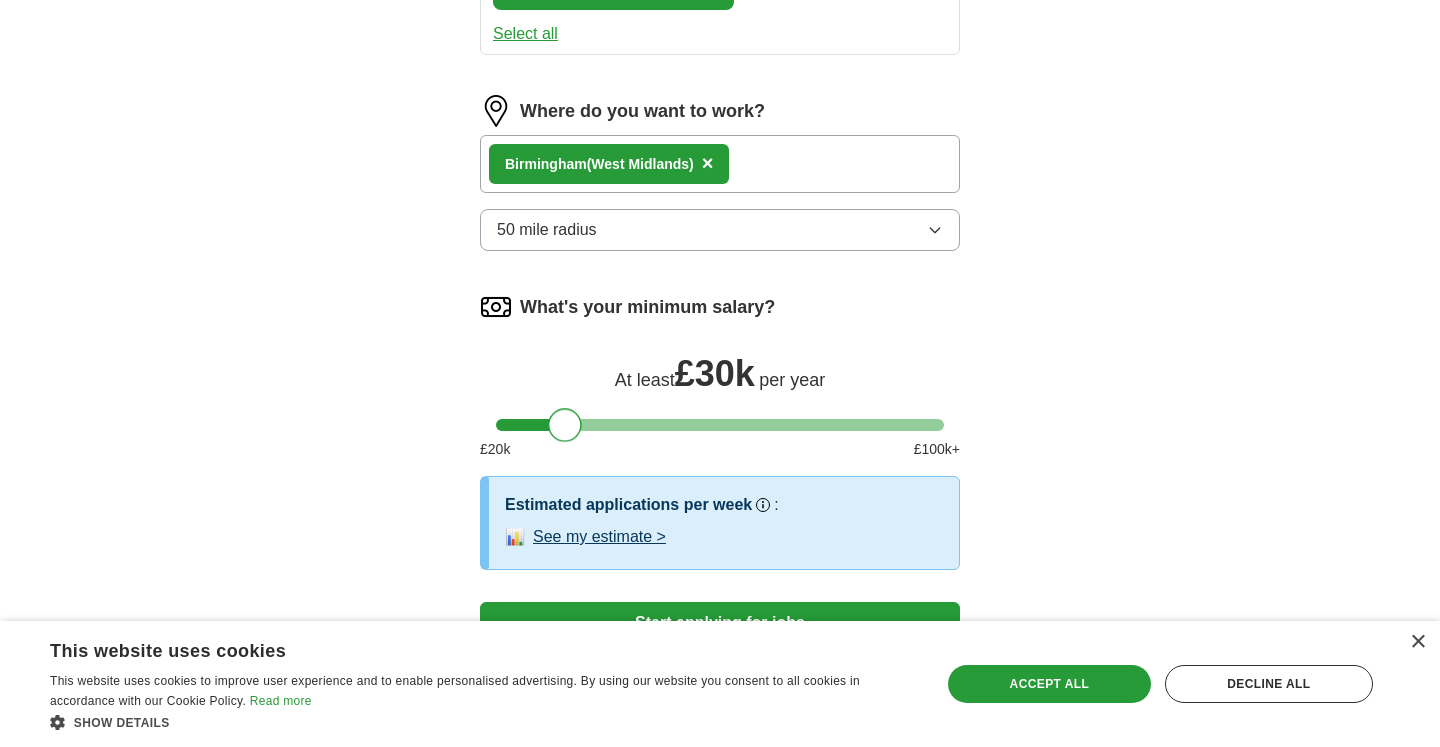 drag, startPoint x: 522, startPoint y: 424, endPoint x: 574, endPoint y: 431, distance: 52.46904 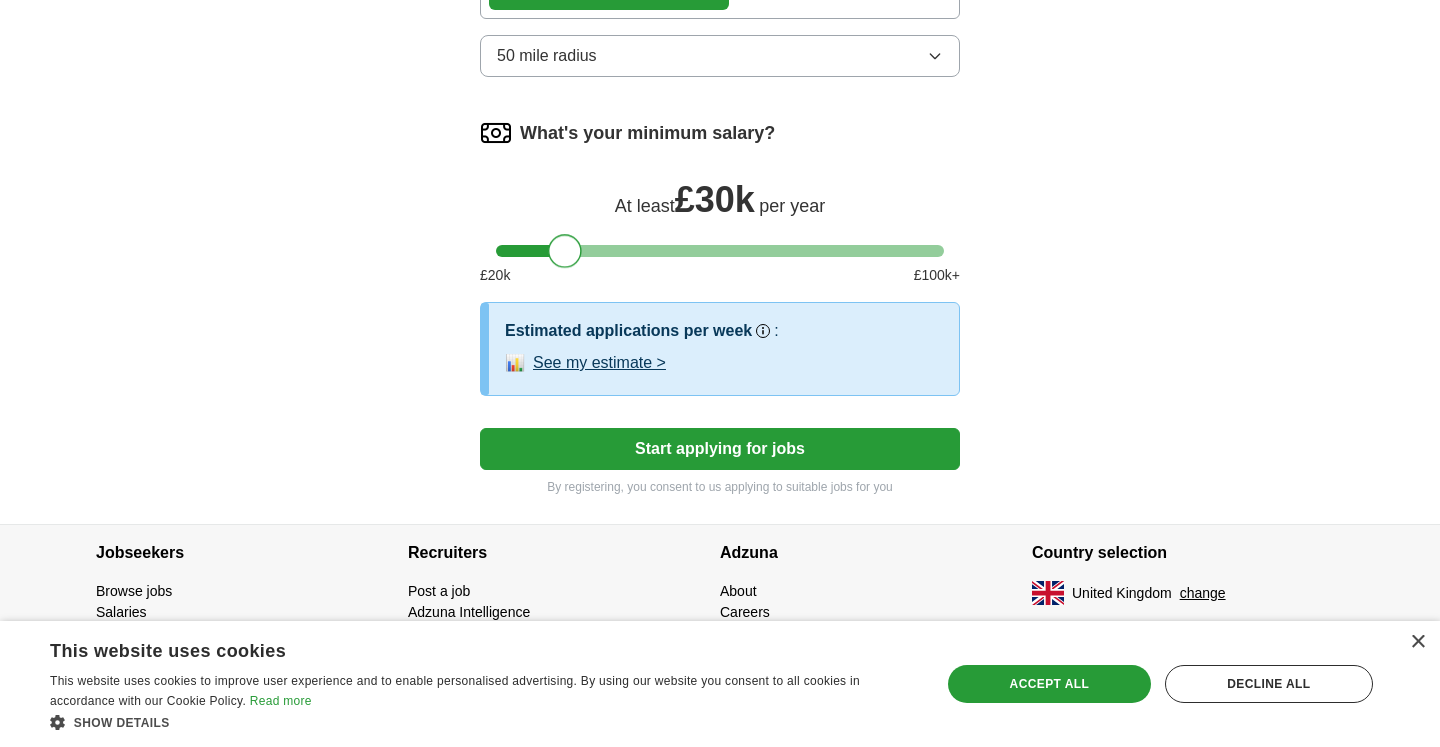 scroll, scrollTop: 1302, scrollLeft: 0, axis: vertical 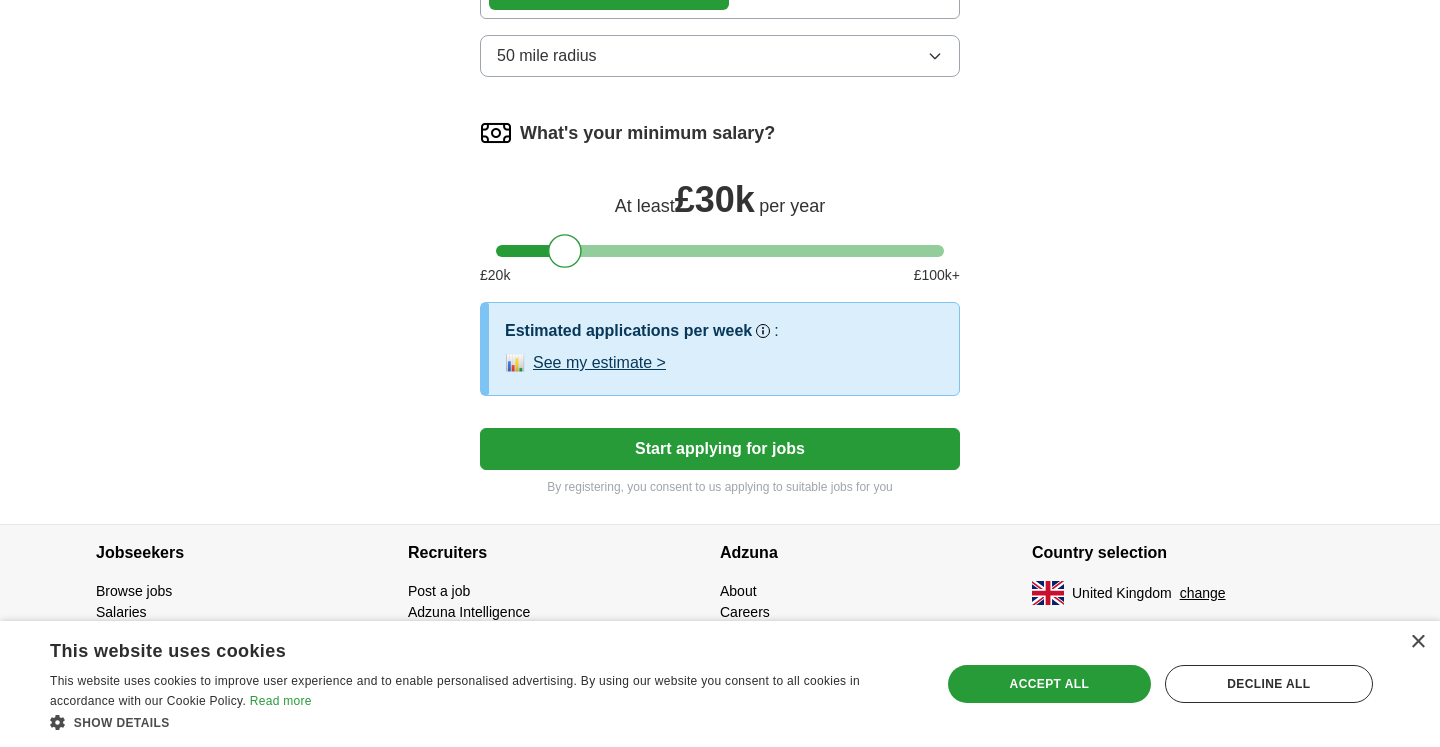 click on "Start applying for jobs" at bounding box center (720, 449) 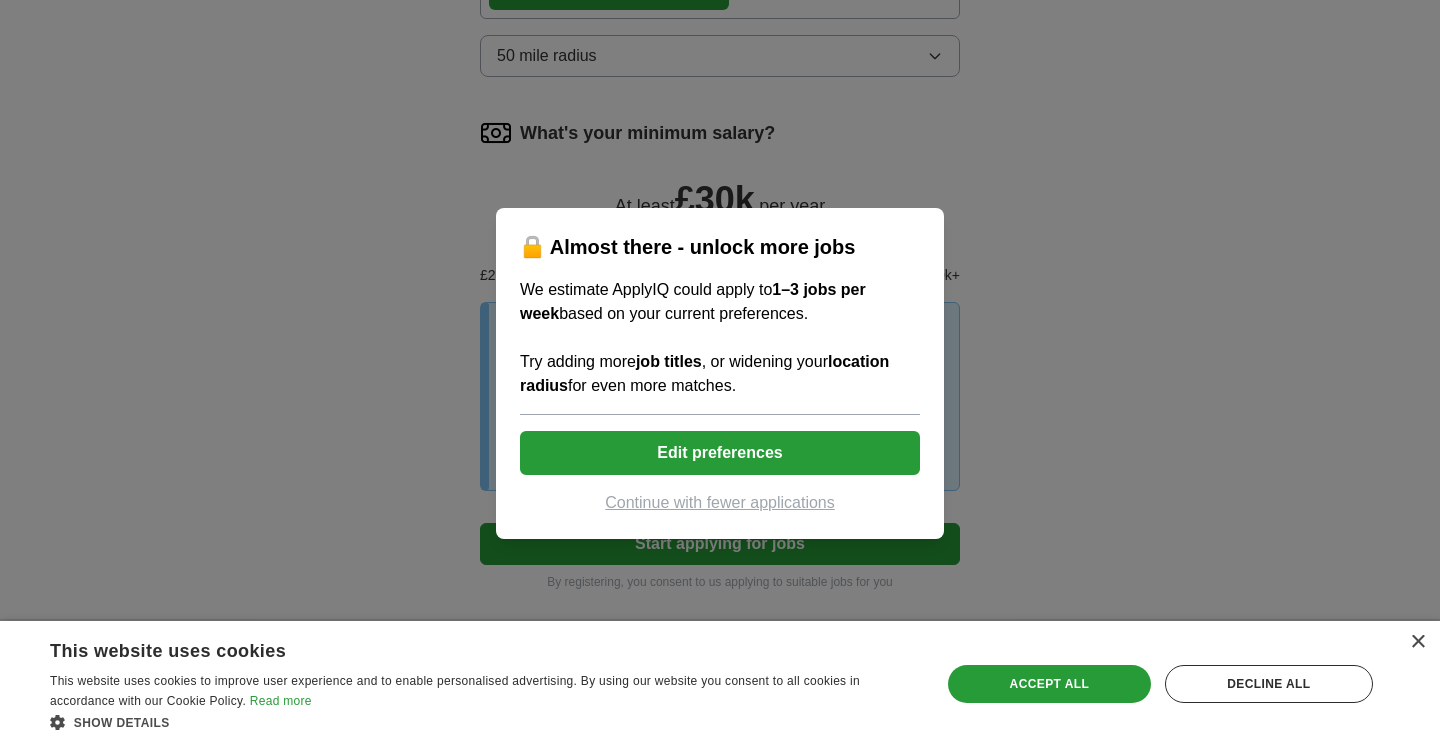 click on "Continue with fewer applications" at bounding box center (720, 503) 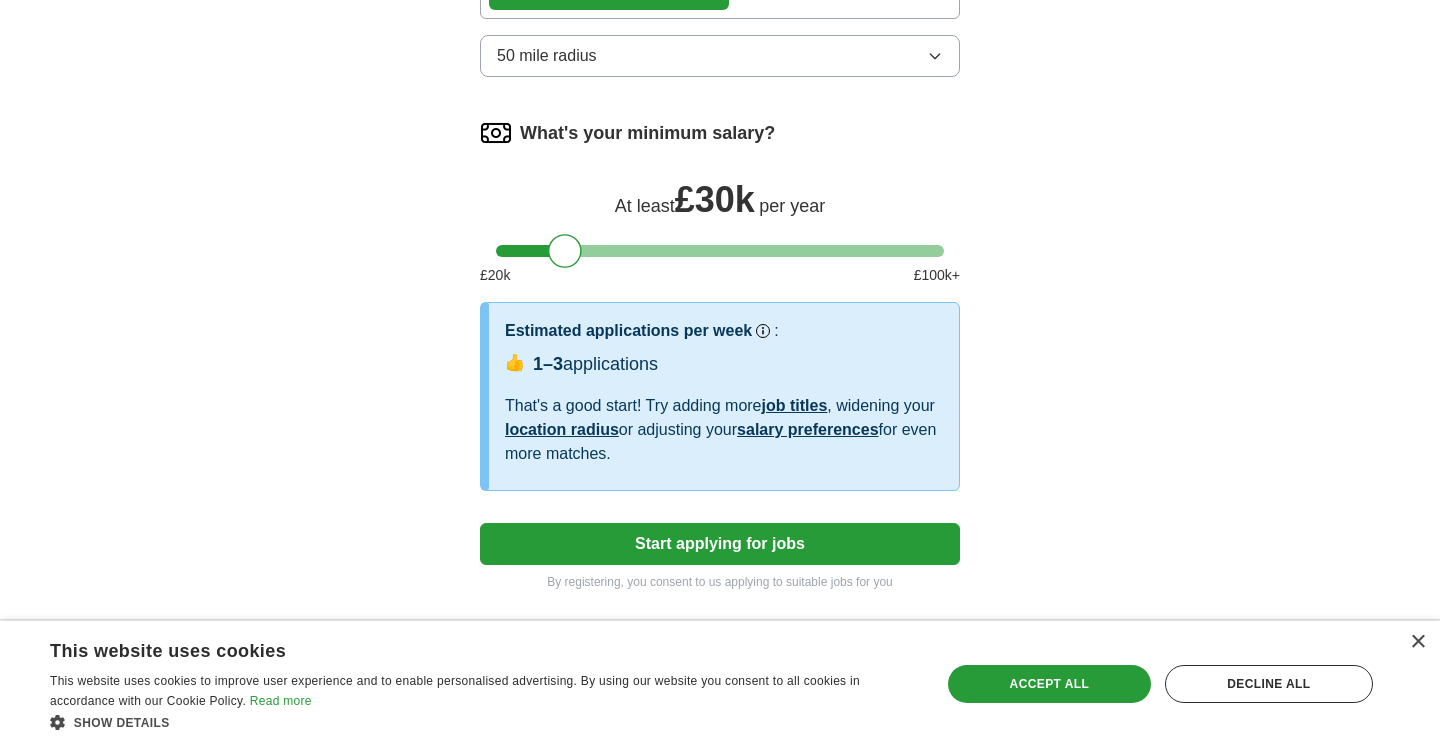 scroll, scrollTop: 240, scrollLeft: 0, axis: vertical 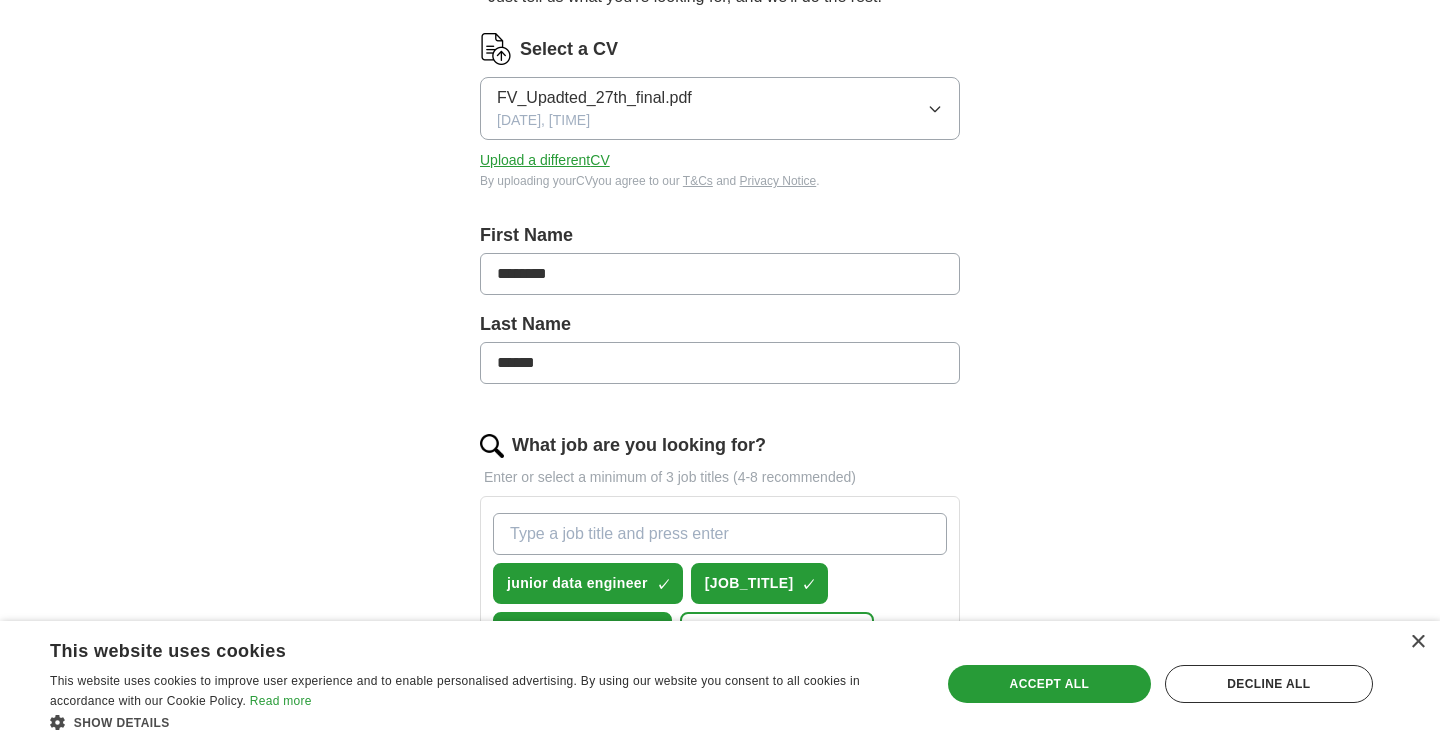 select on "**" 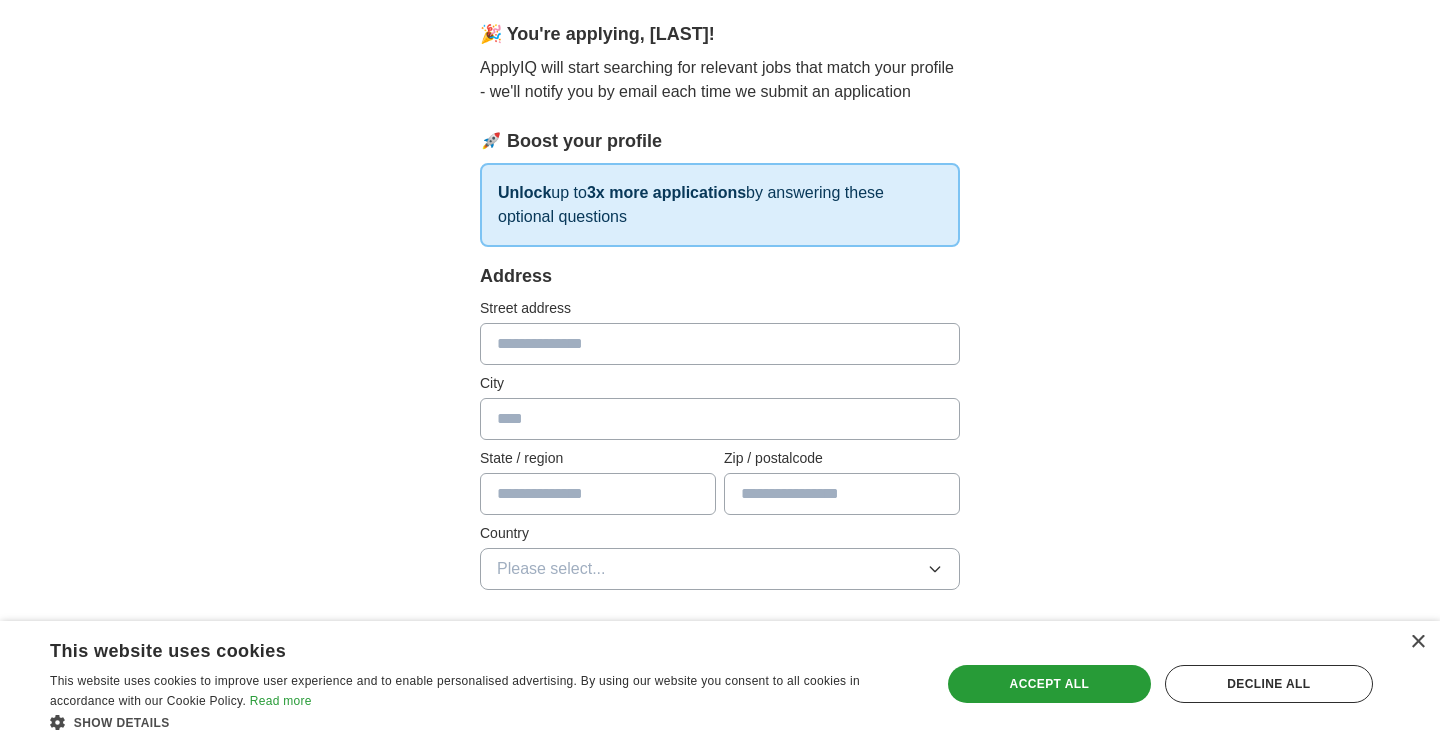 scroll, scrollTop: 221, scrollLeft: 0, axis: vertical 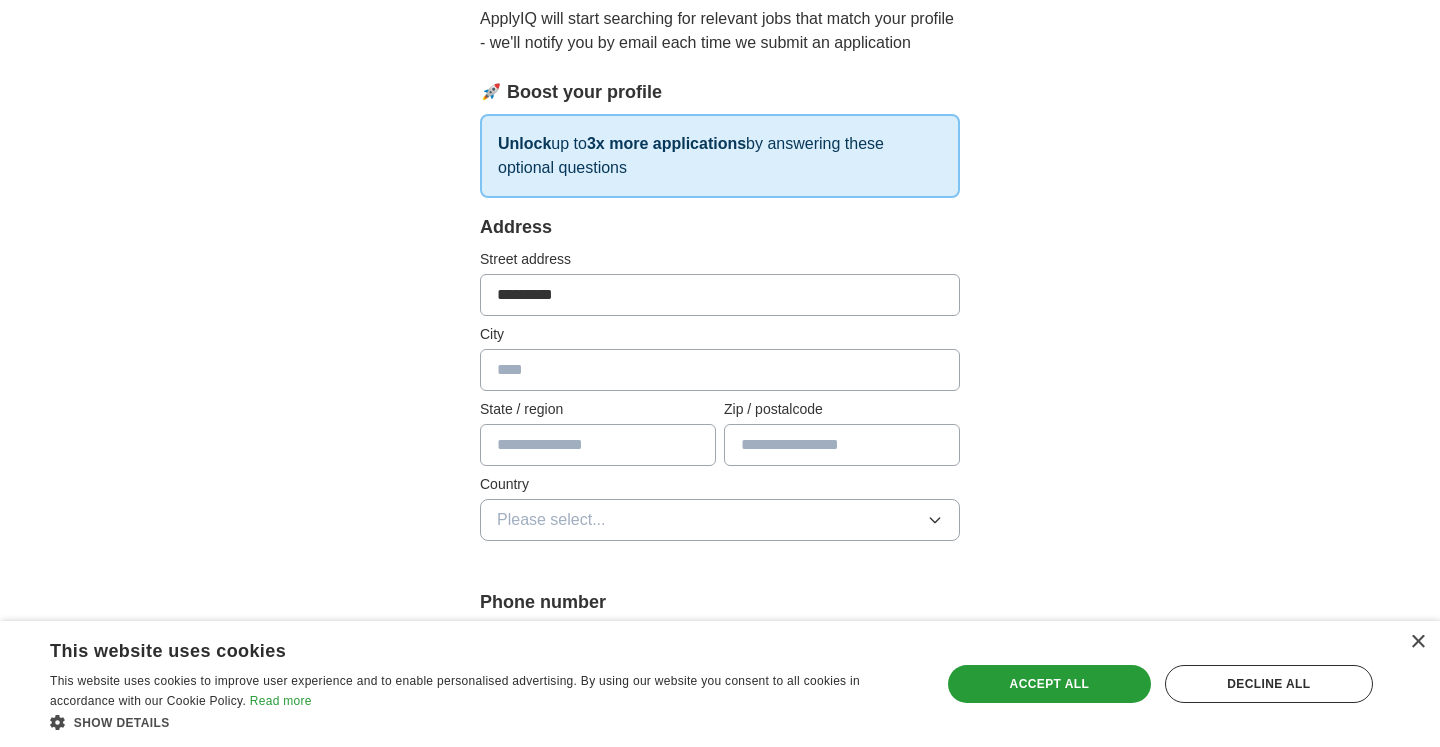 type on "*********" 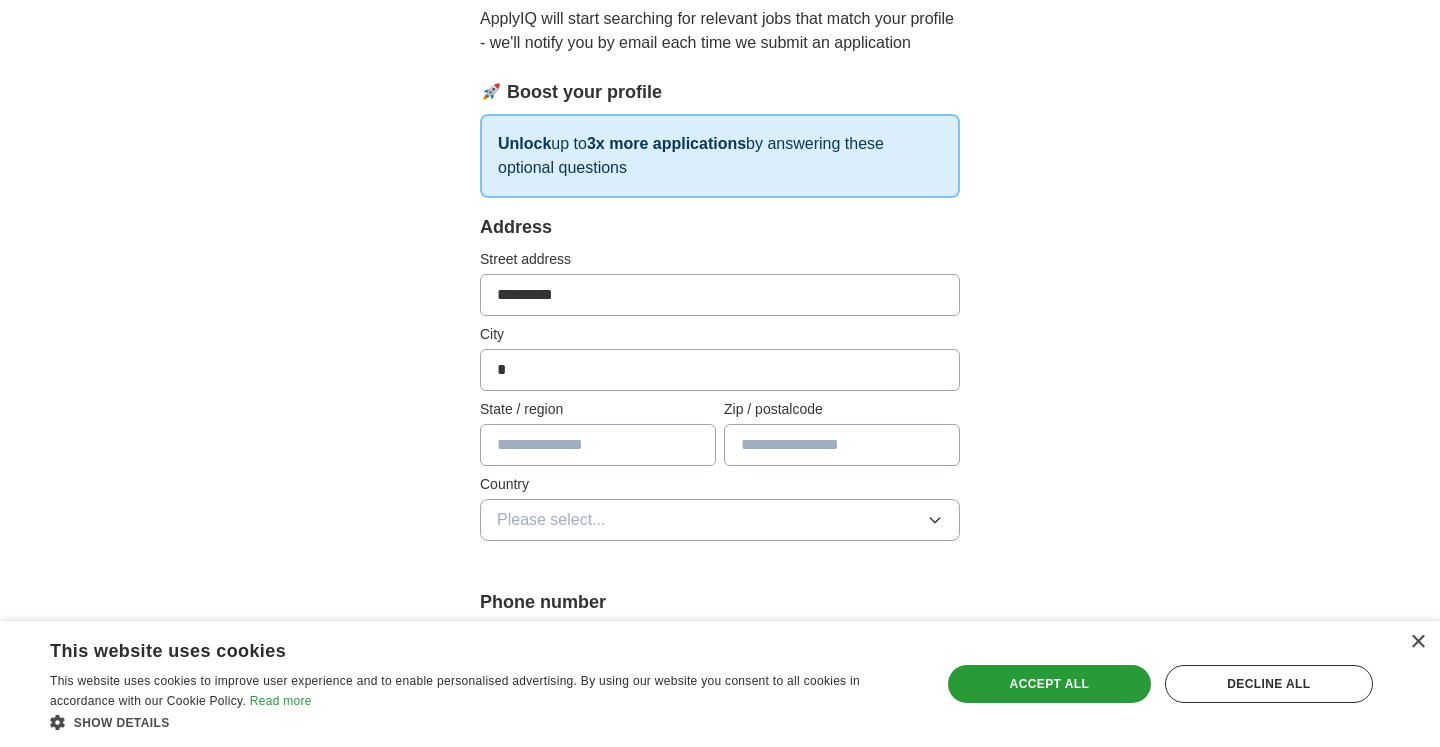 type on "*" 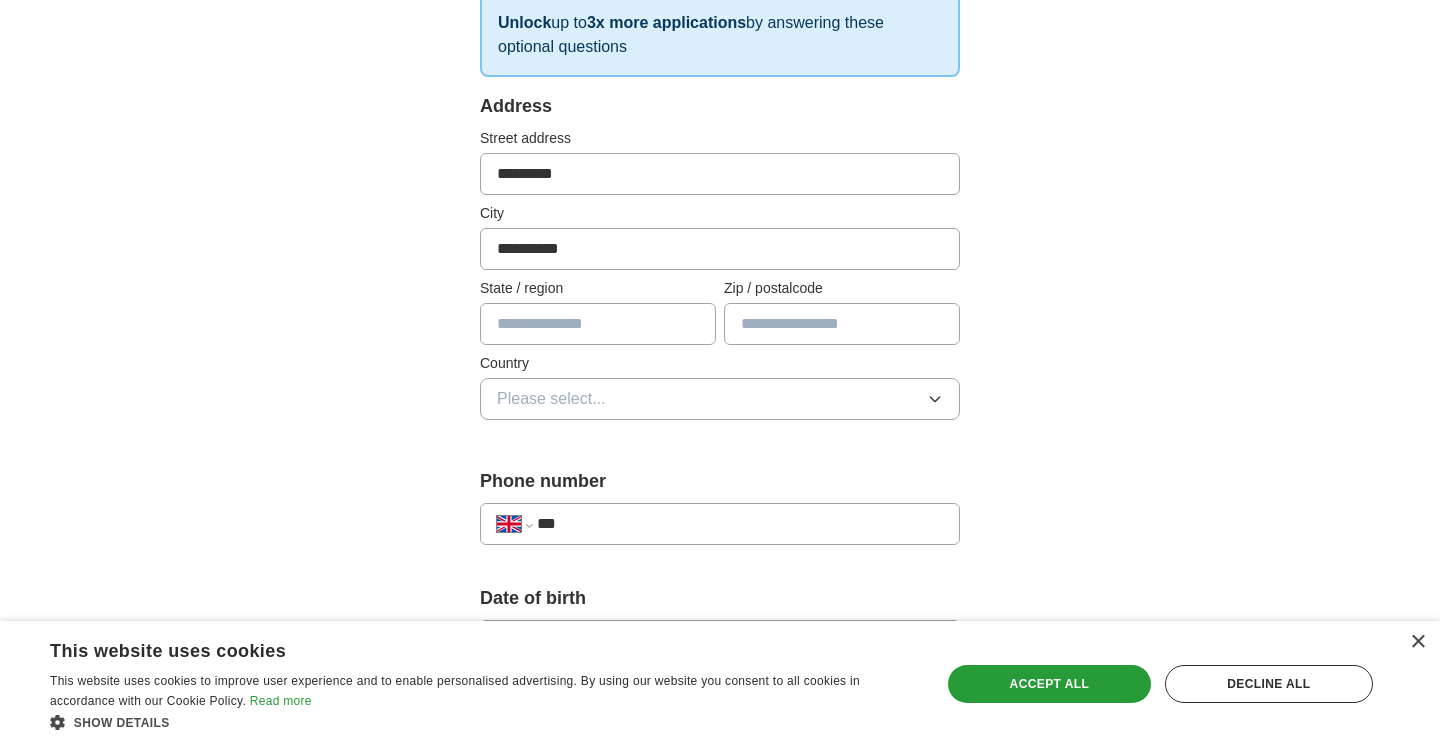 scroll, scrollTop: 351, scrollLeft: 0, axis: vertical 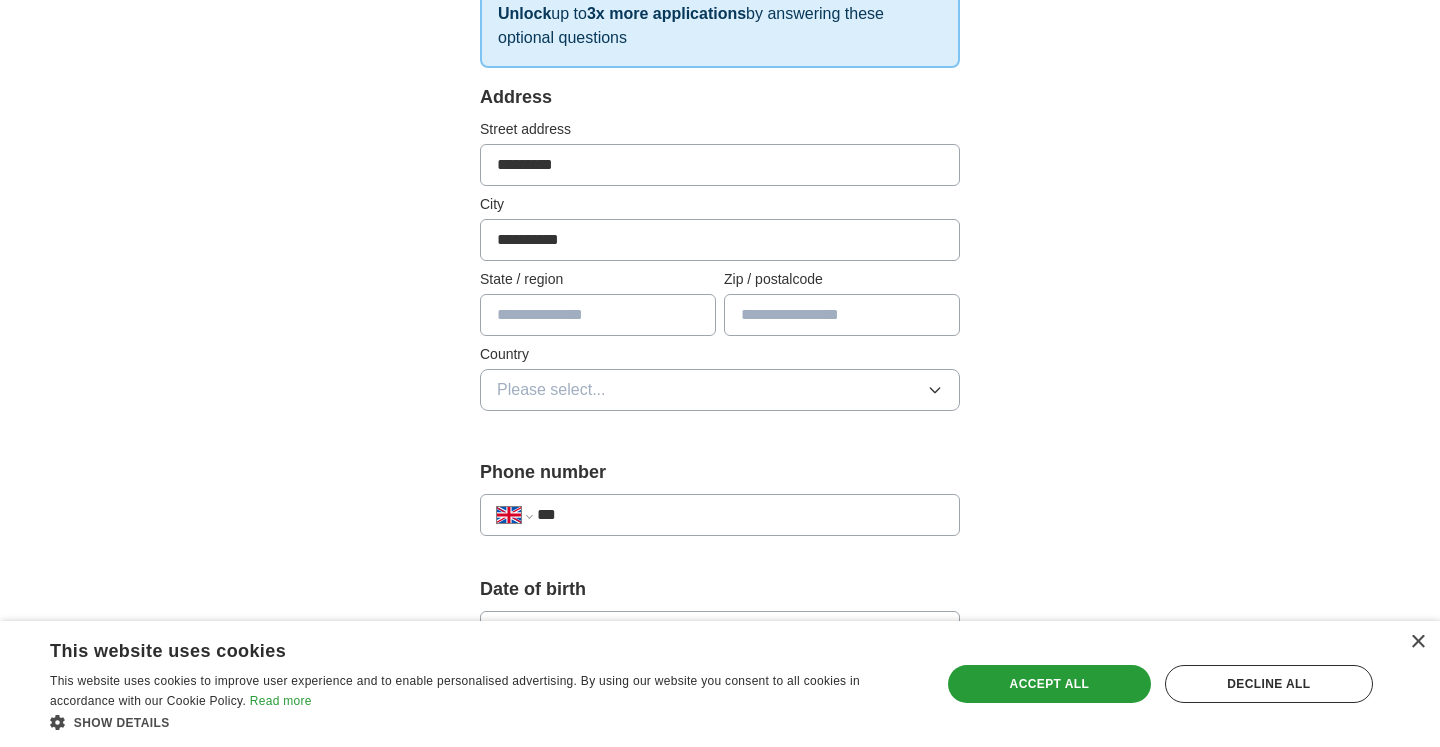 type on "**********" 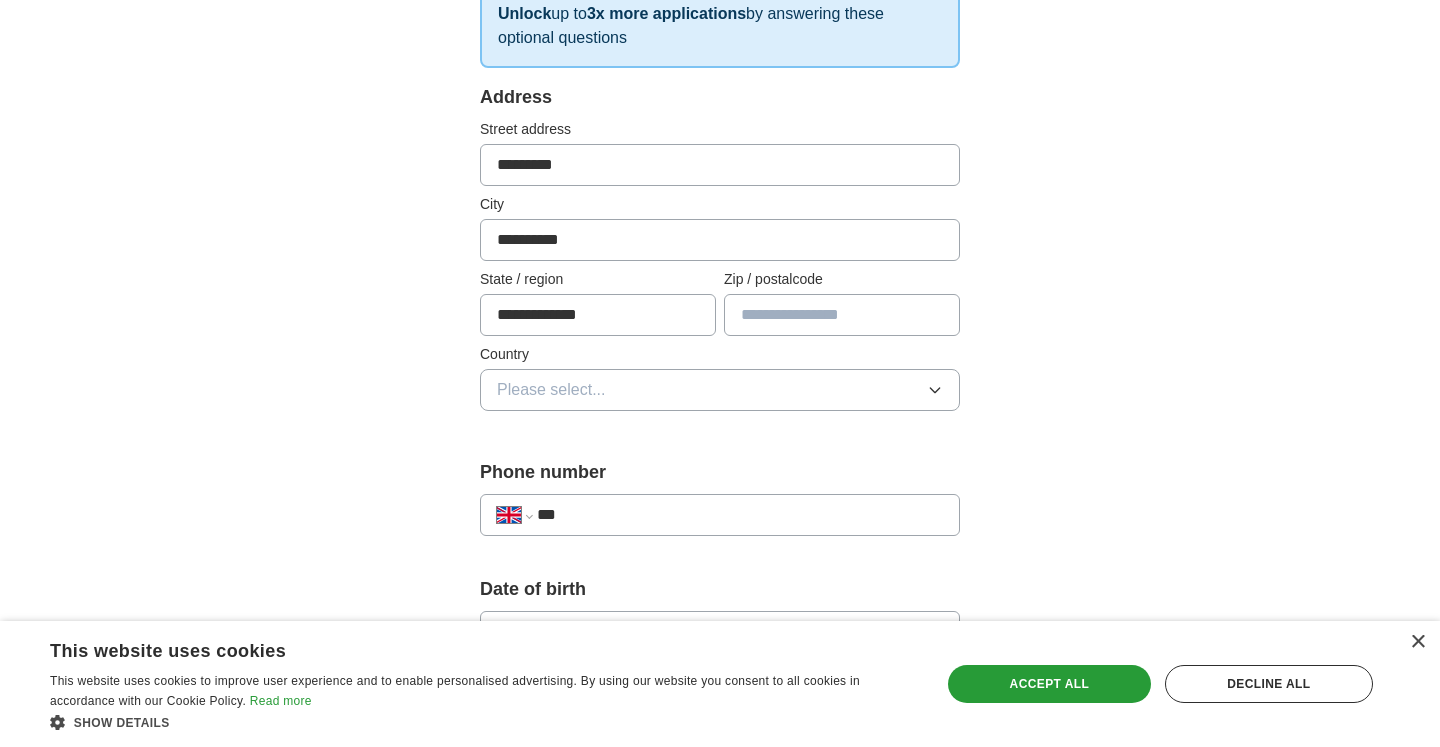 type on "**********" 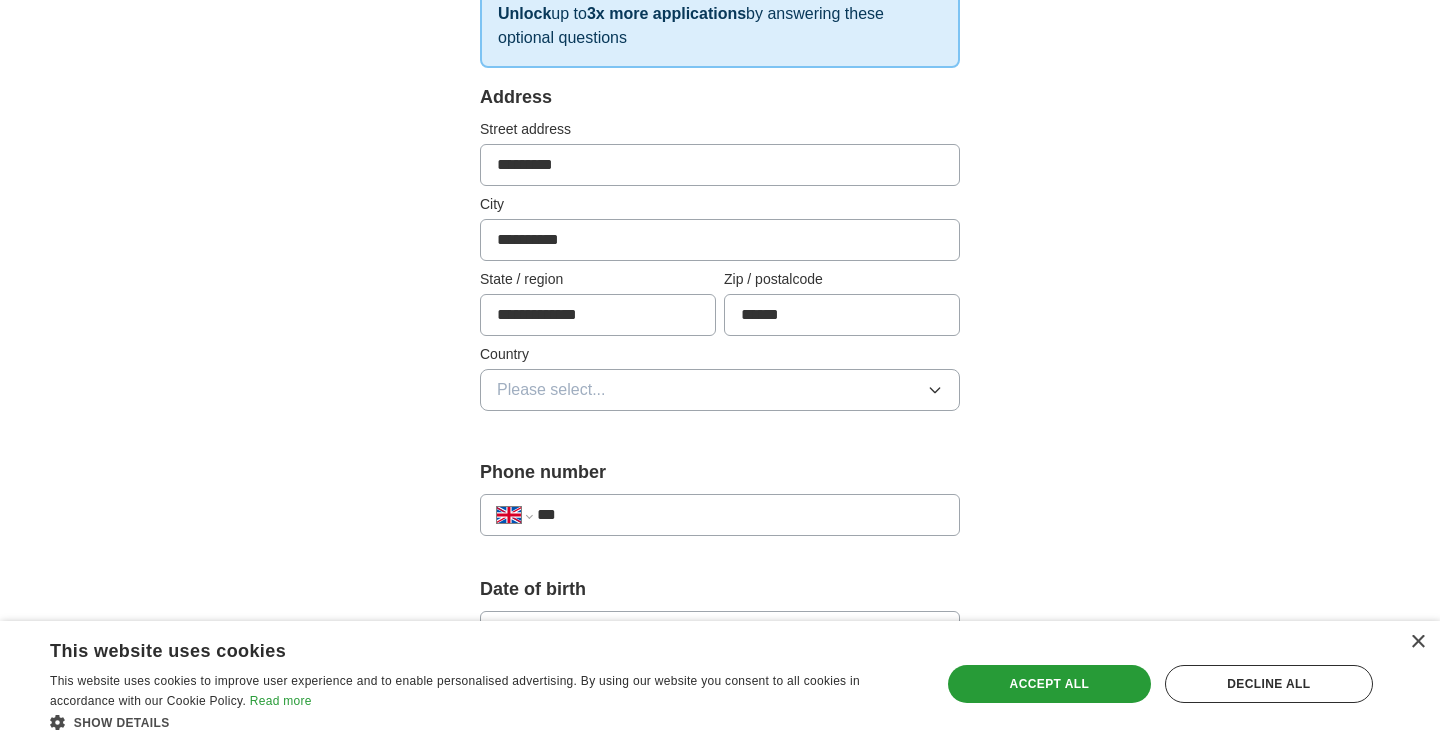 type on "******" 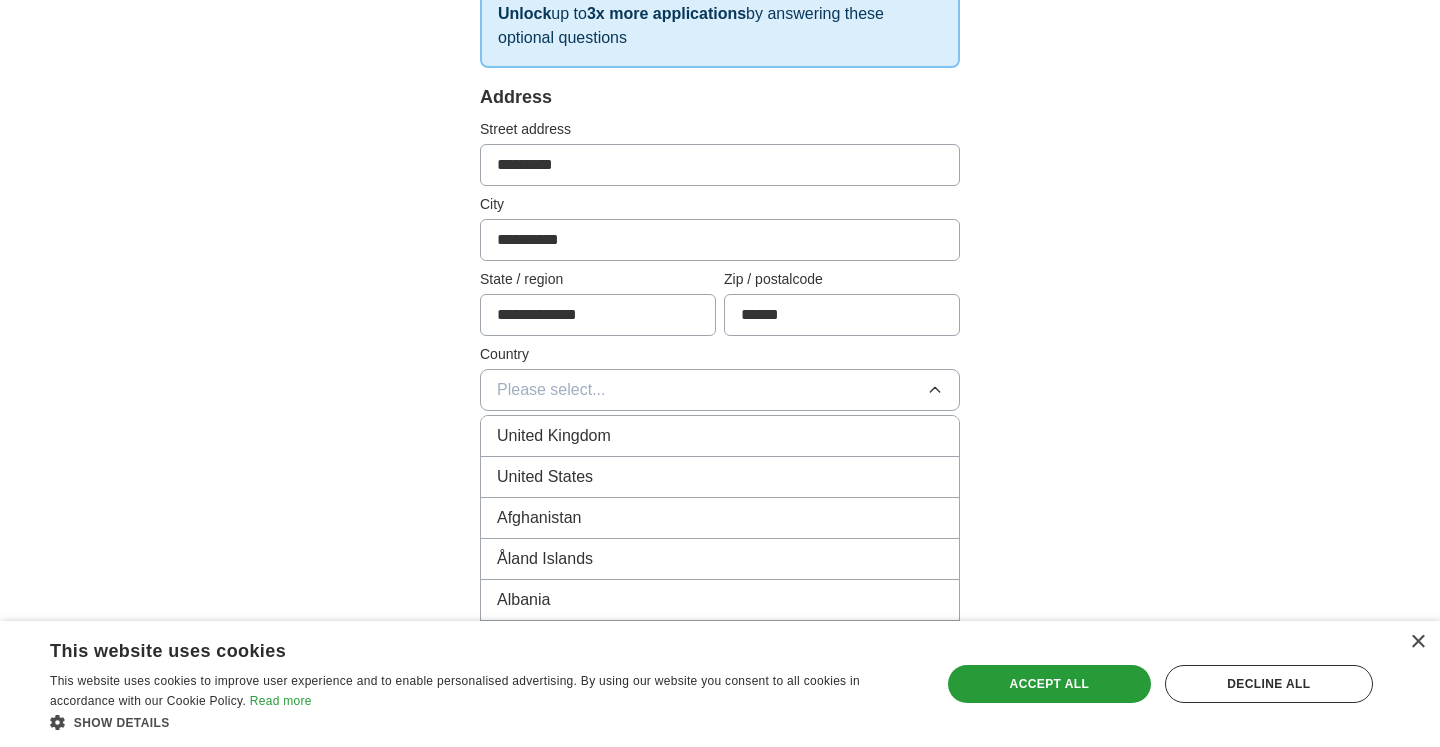 click on "United Kingdom" at bounding box center [720, 436] 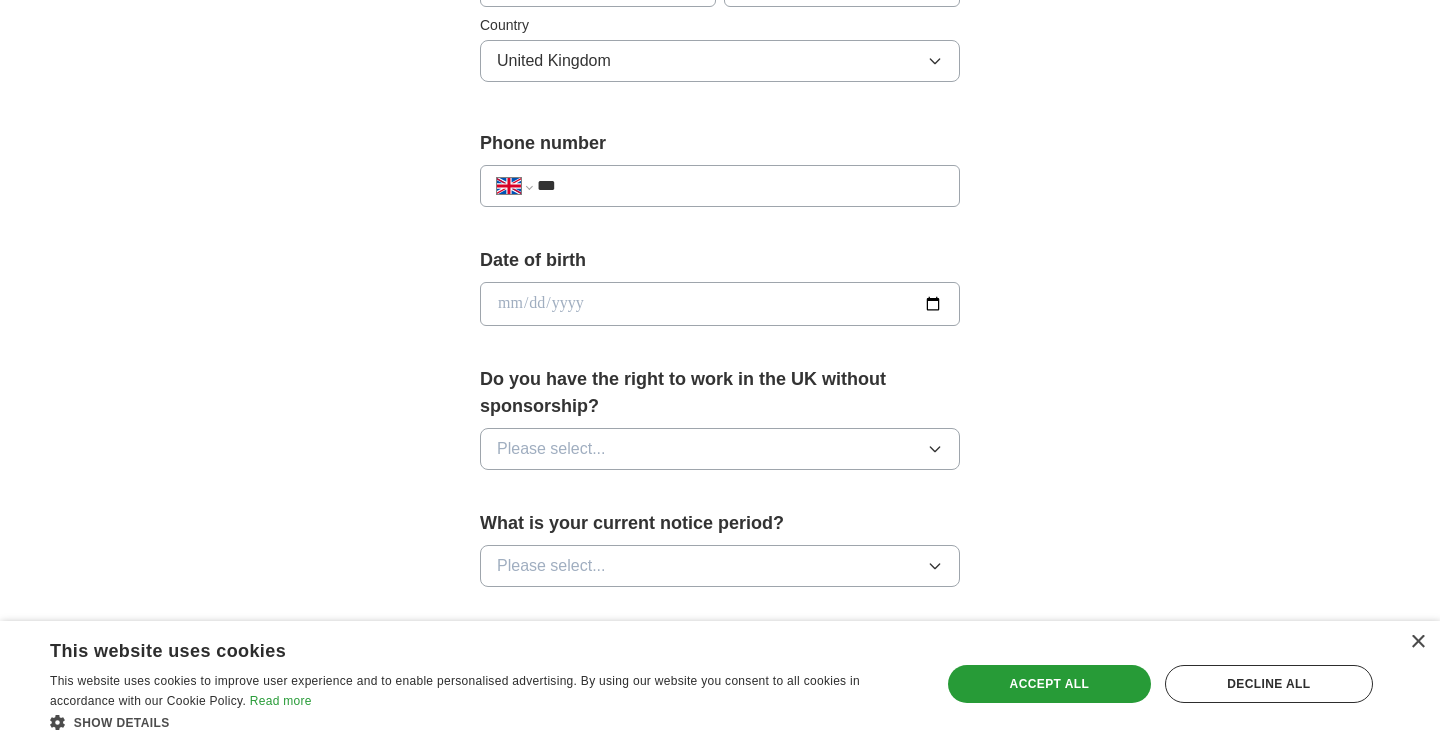 scroll, scrollTop: 685, scrollLeft: 0, axis: vertical 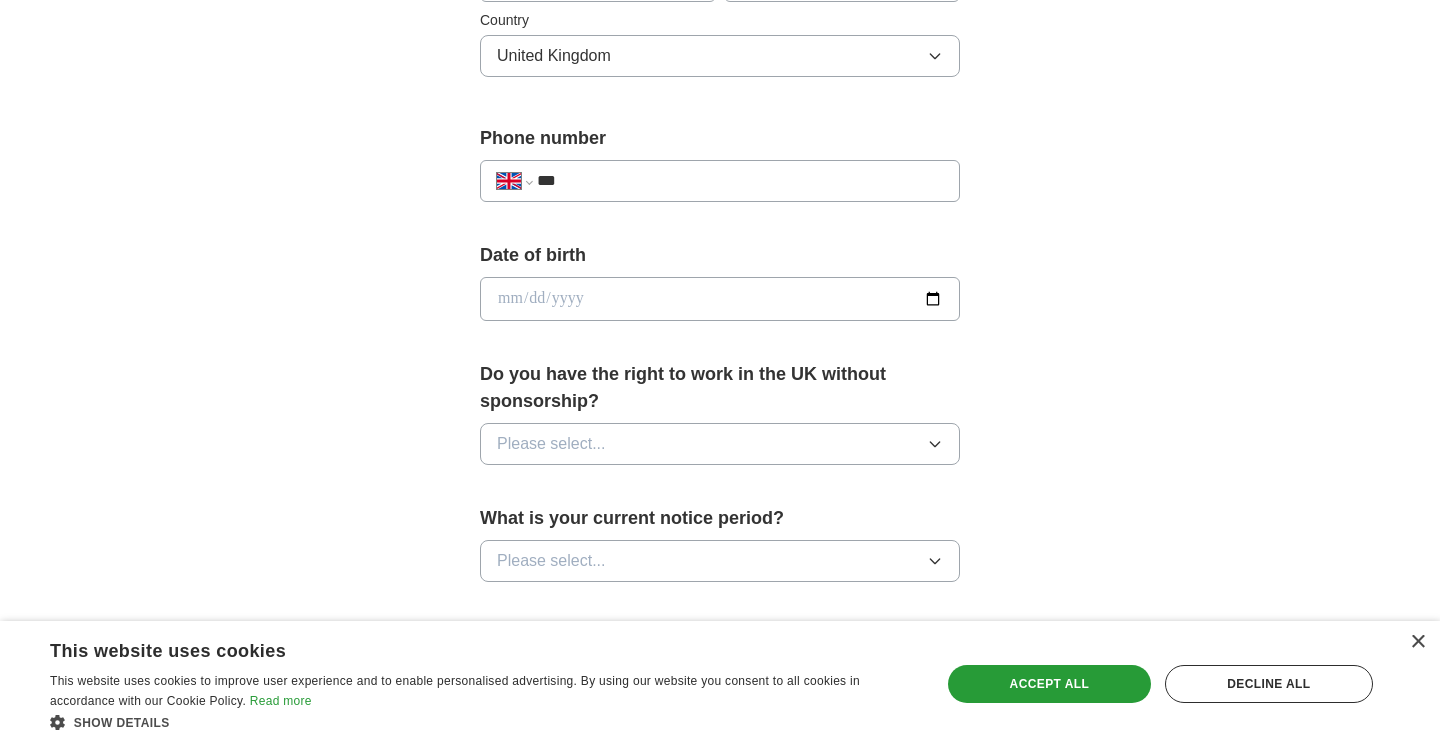 click on "Please select..." at bounding box center (720, 444) 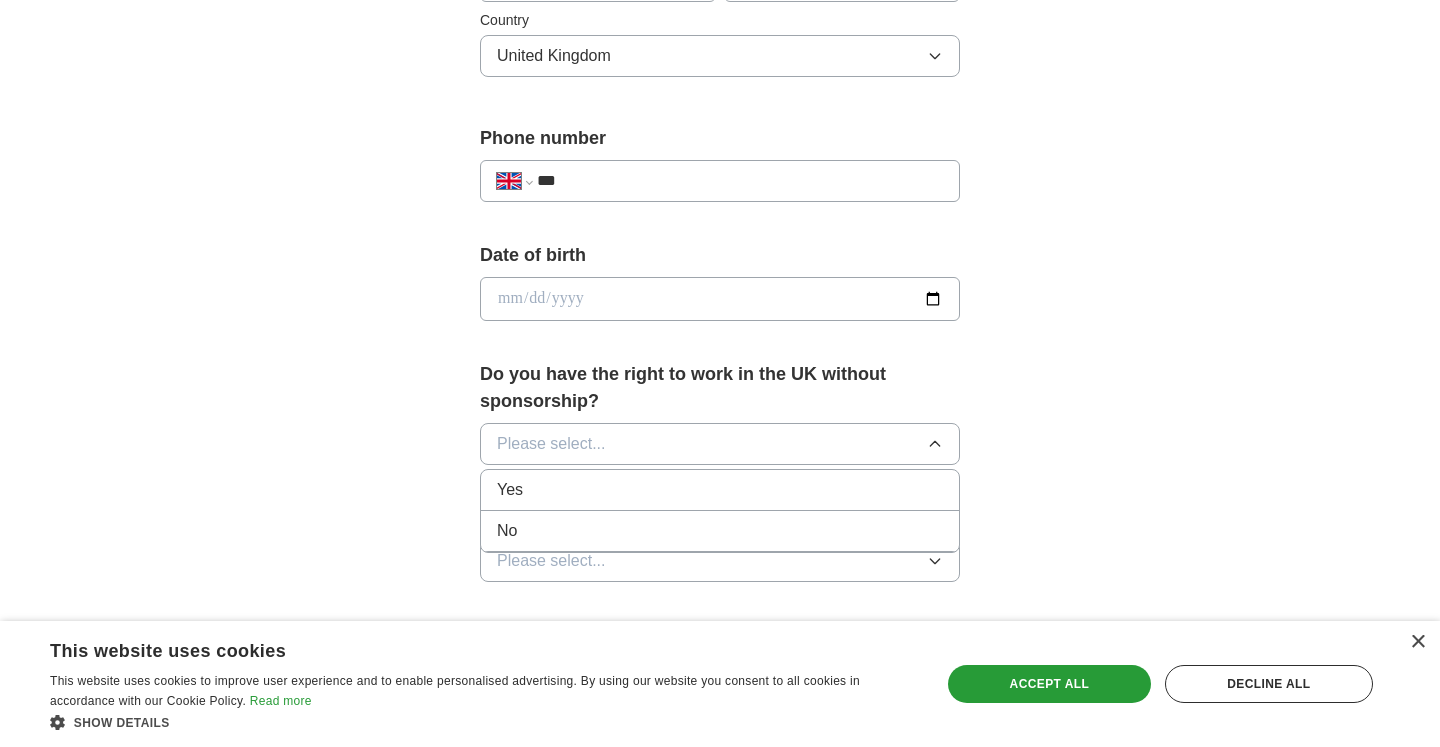 click on "Yes" at bounding box center [720, 490] 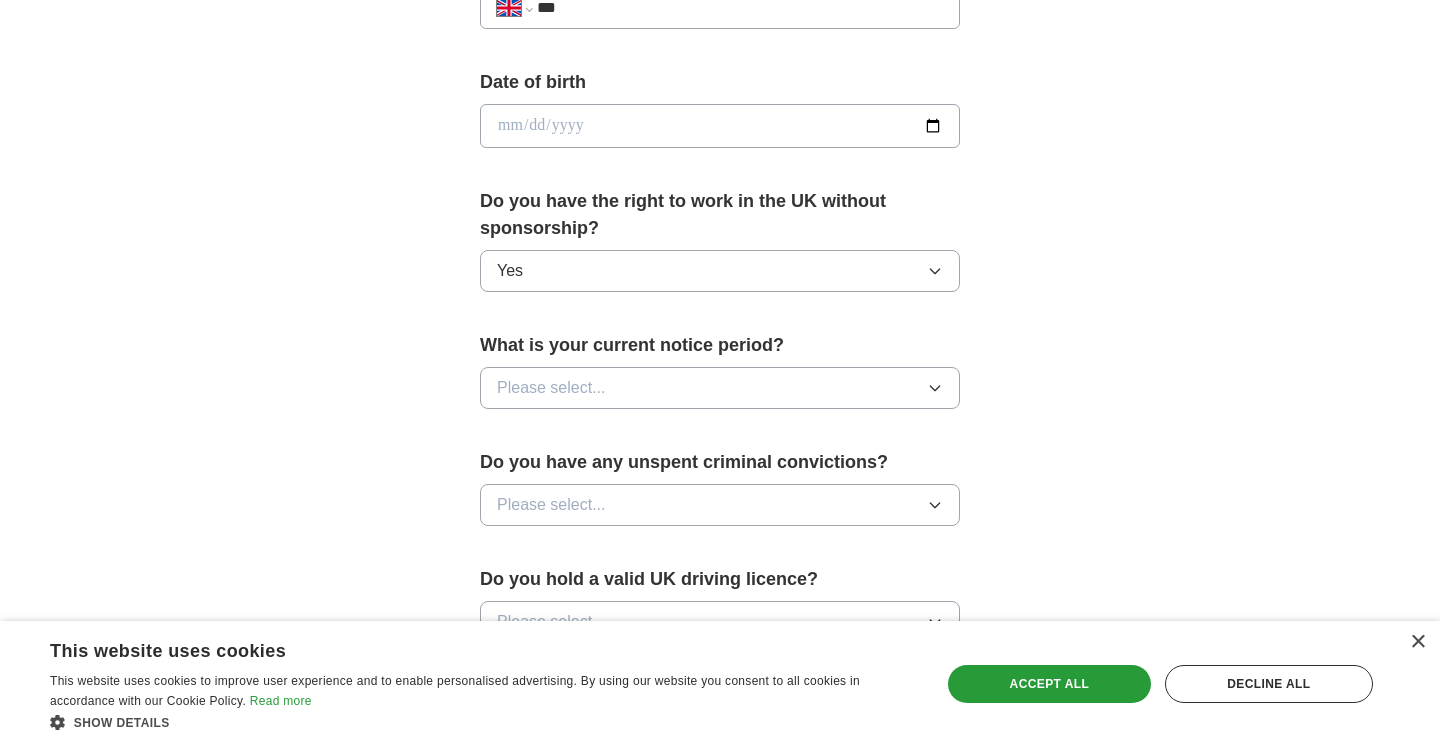 scroll, scrollTop: 879, scrollLeft: 0, axis: vertical 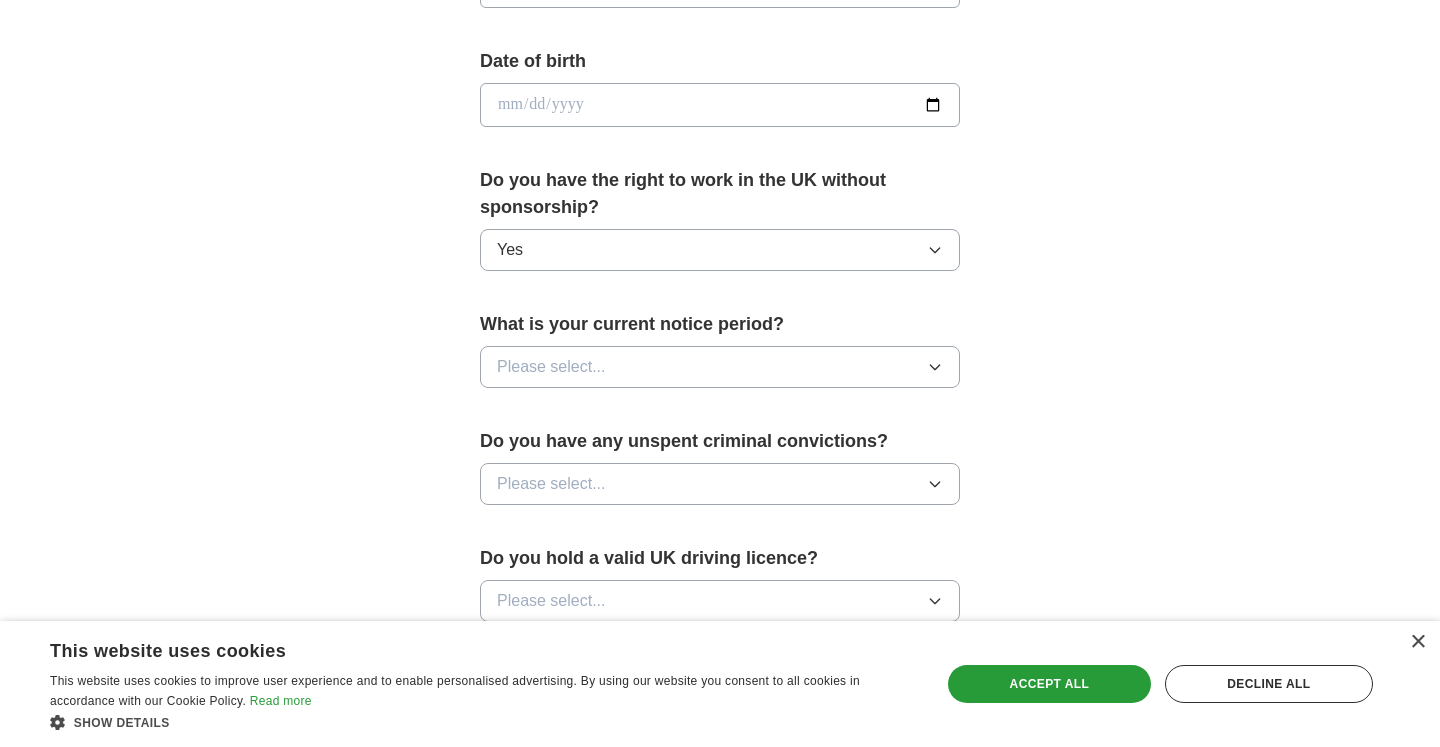 click on "Please select..." at bounding box center (720, 367) 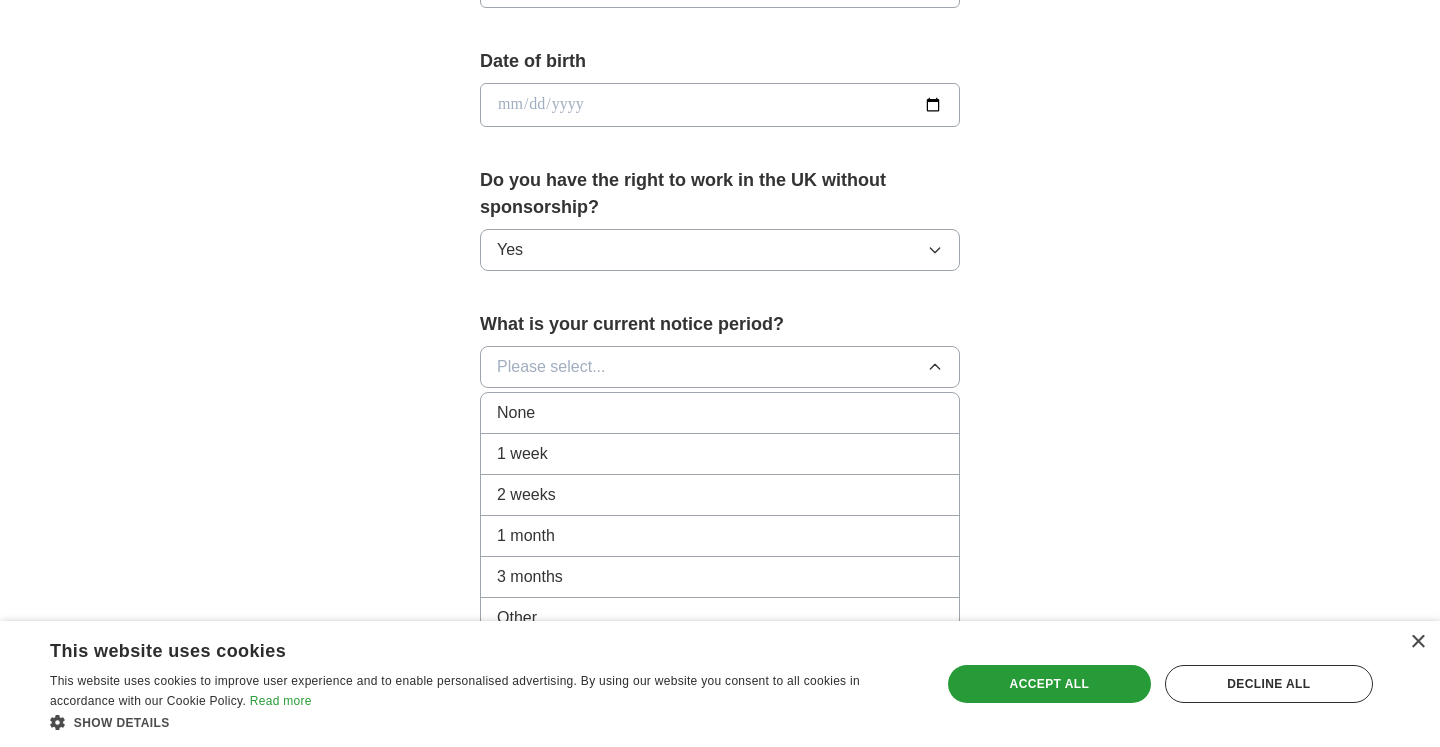 click on "None" at bounding box center [720, 413] 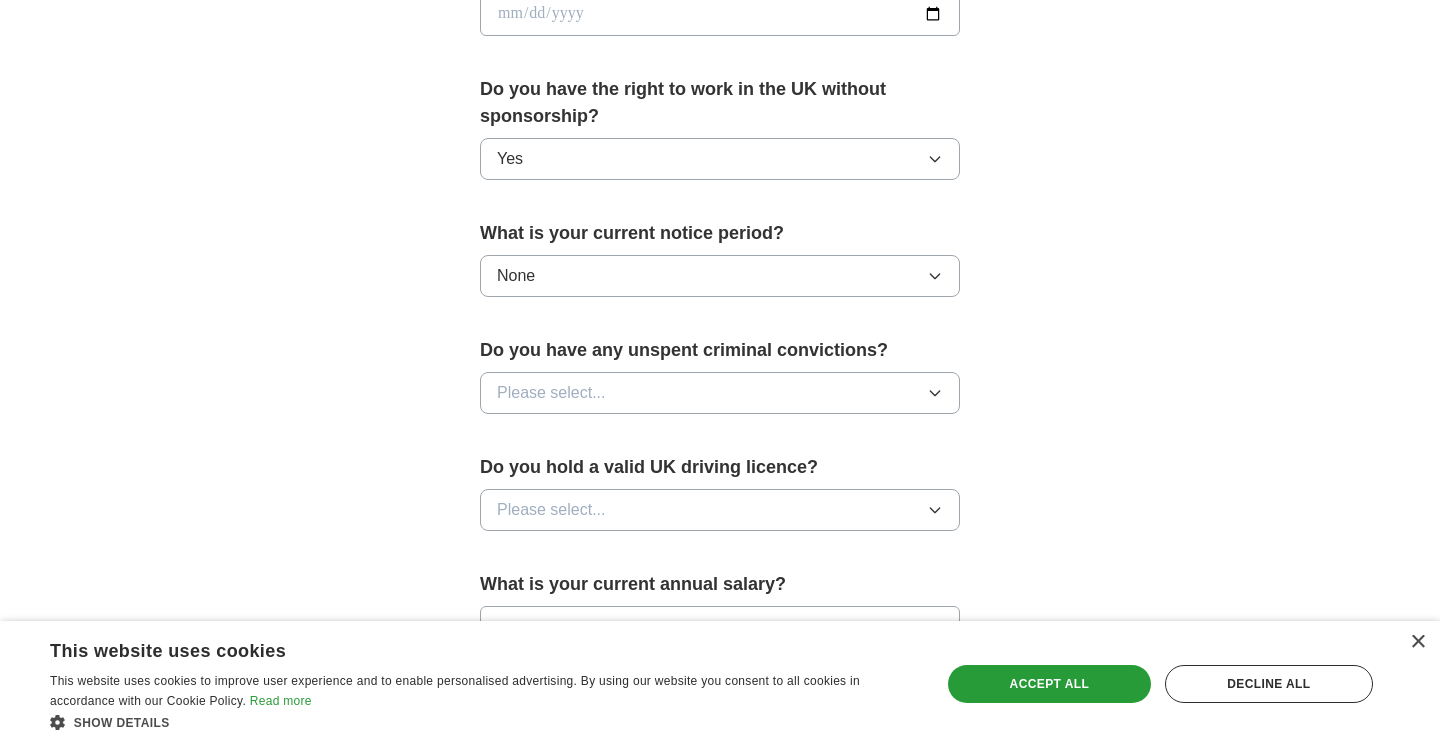 scroll, scrollTop: 984, scrollLeft: 0, axis: vertical 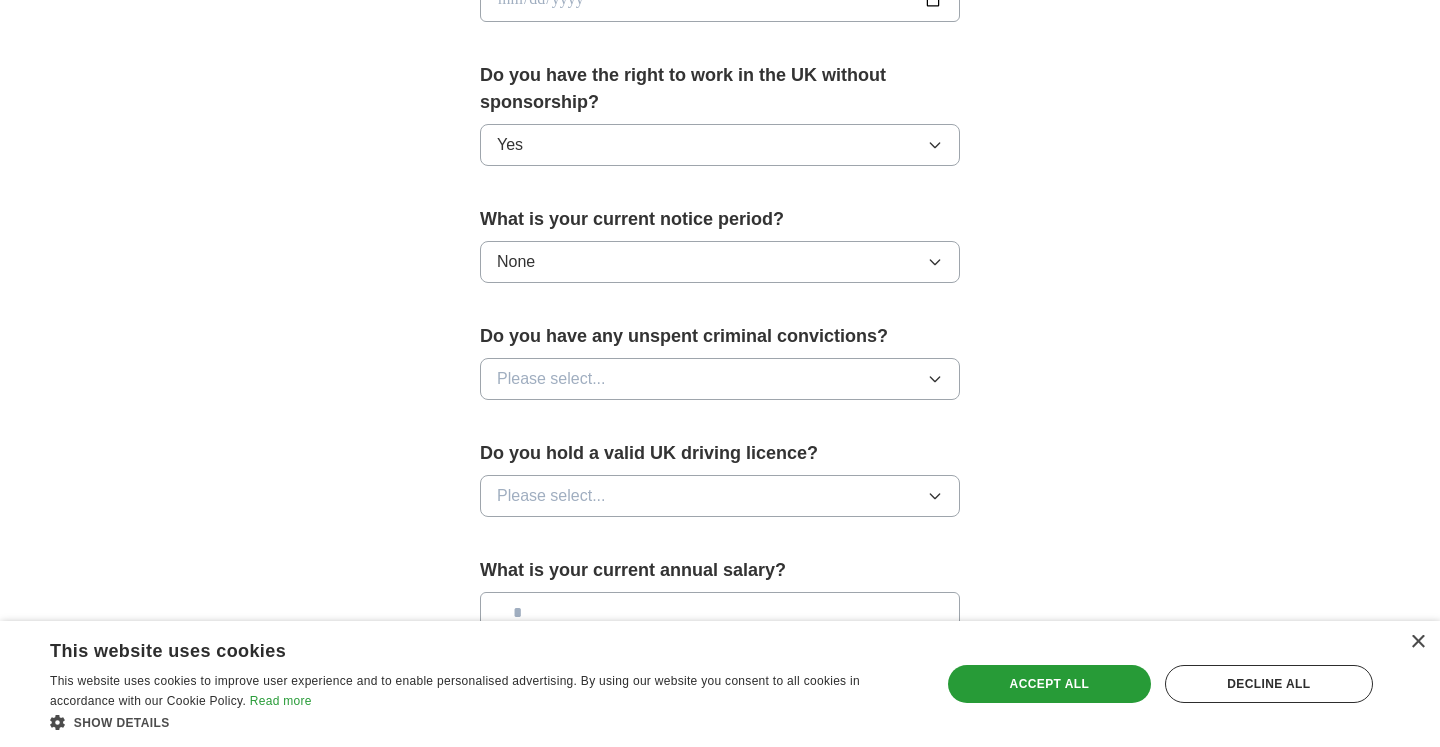 click on "Do you have any unspent criminal convictions?" at bounding box center (720, 336) 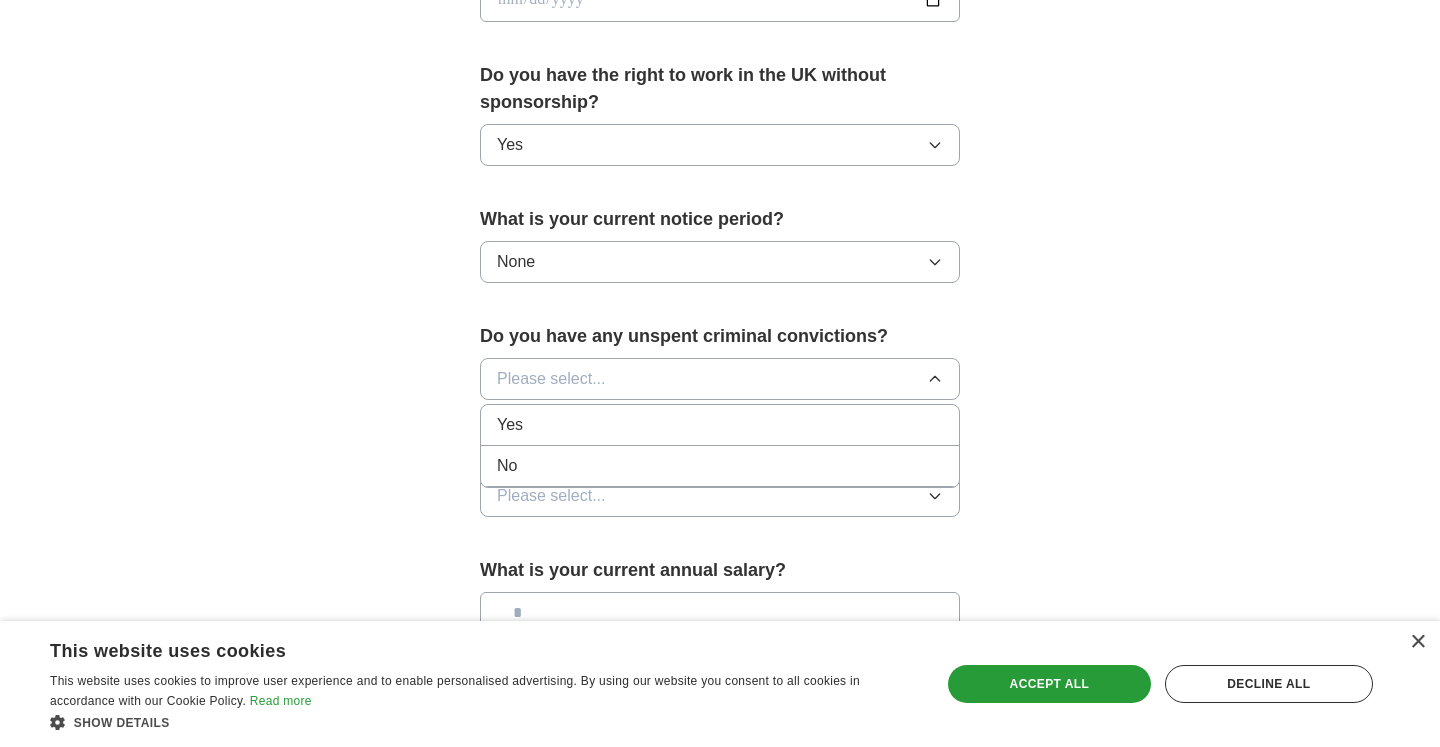 click on "No" at bounding box center [720, 466] 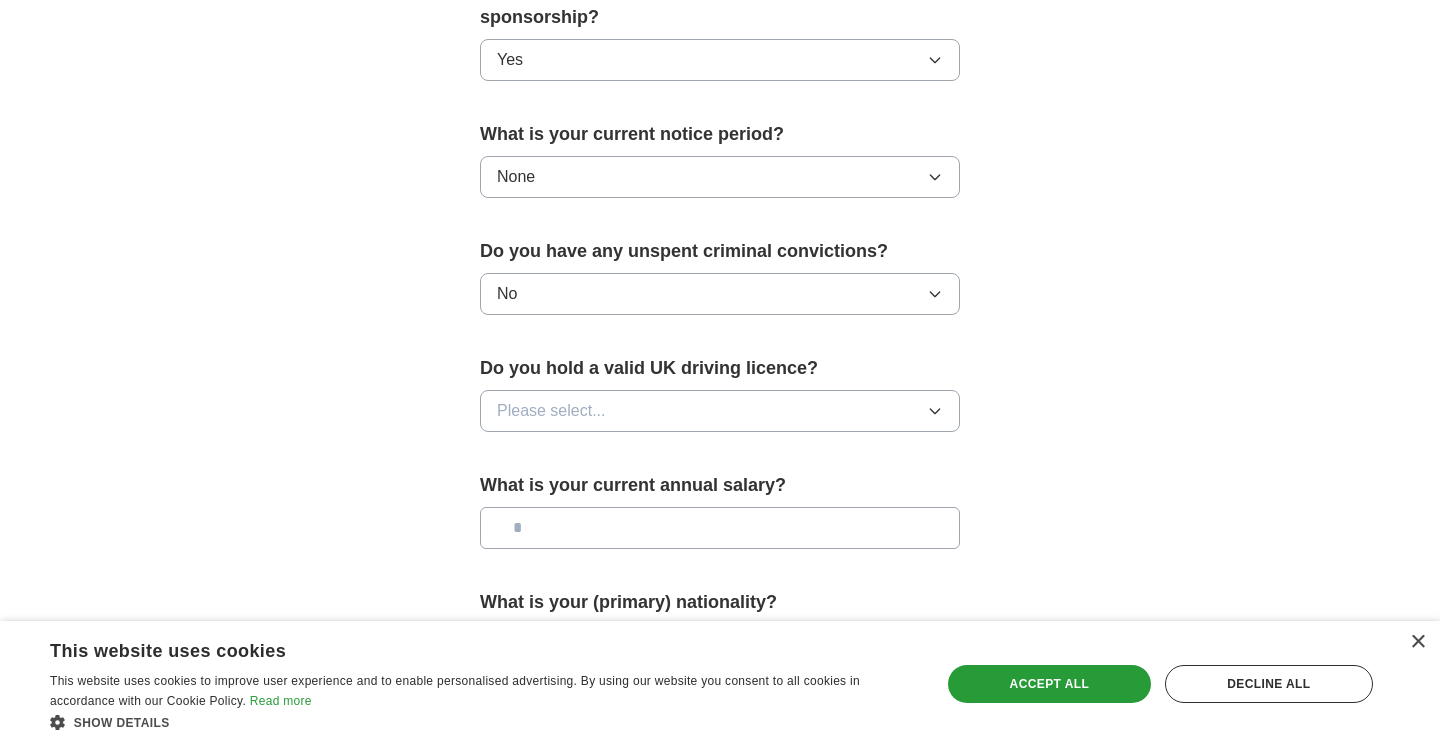 scroll, scrollTop: 1093, scrollLeft: 0, axis: vertical 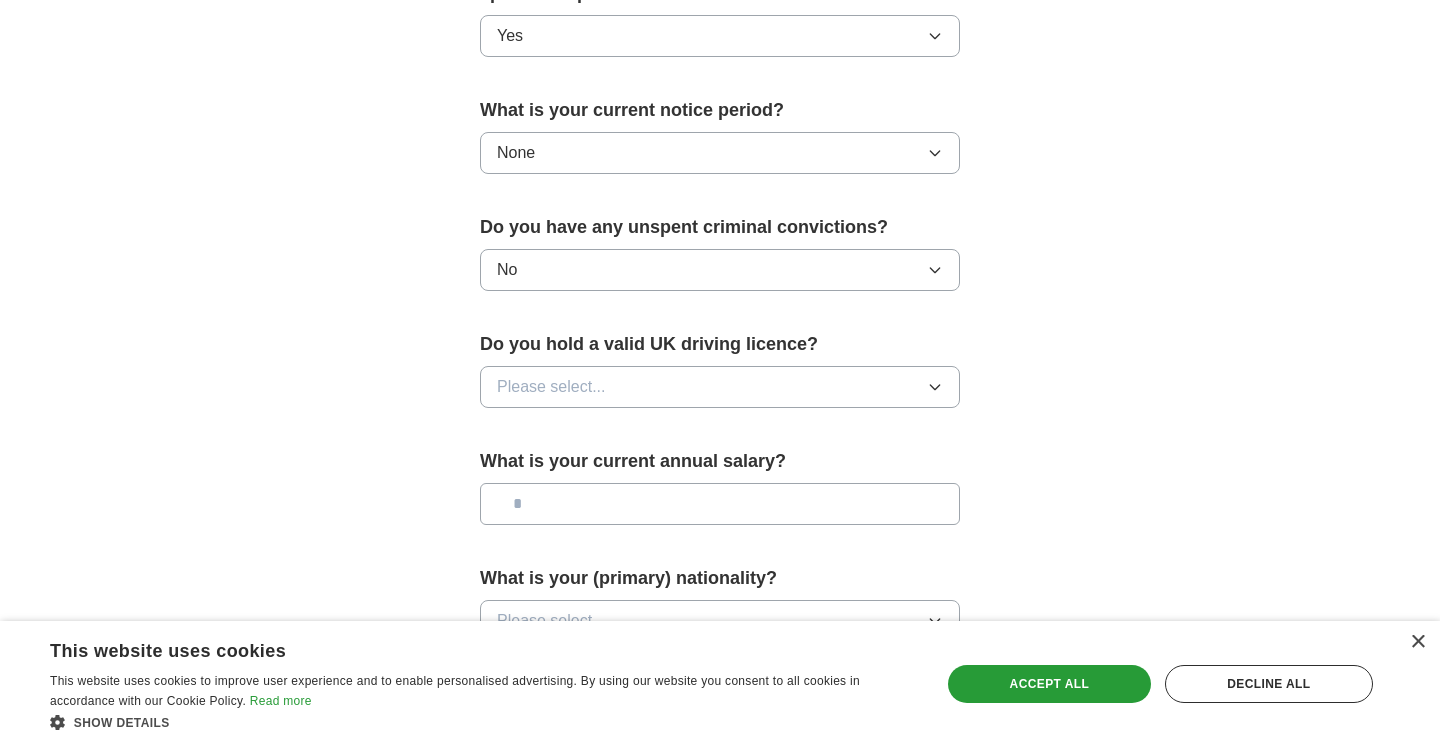 click on "Please select..." at bounding box center [720, 387] 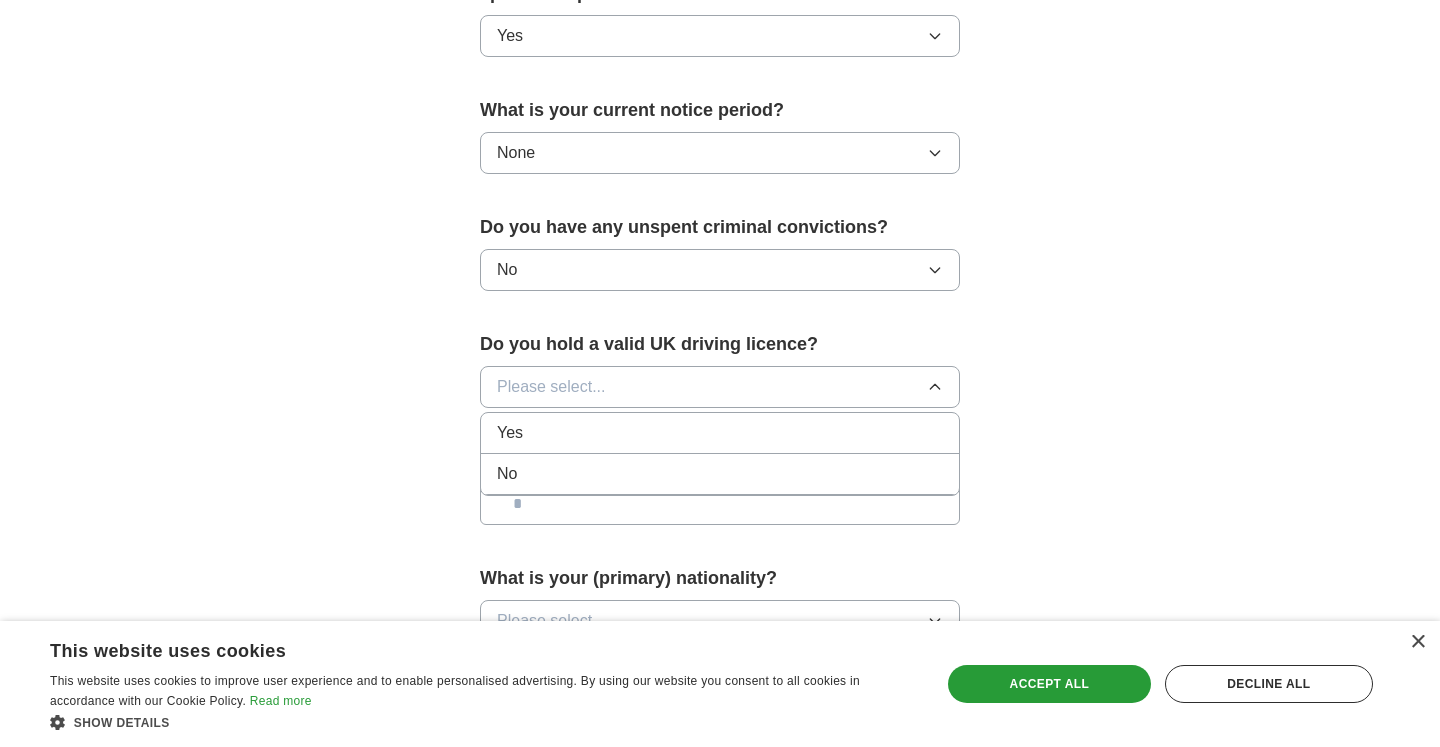 click on "Yes" at bounding box center [720, 433] 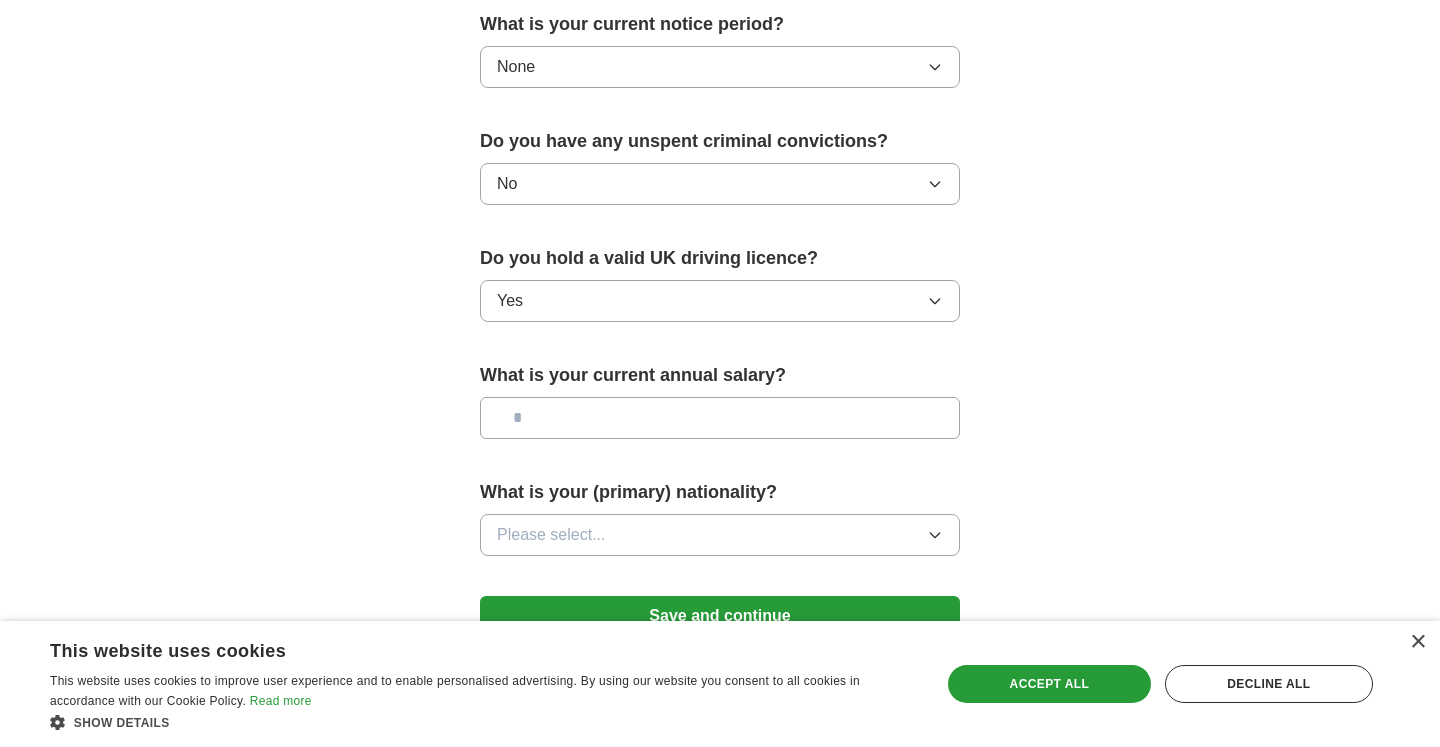 scroll, scrollTop: 1207, scrollLeft: 0, axis: vertical 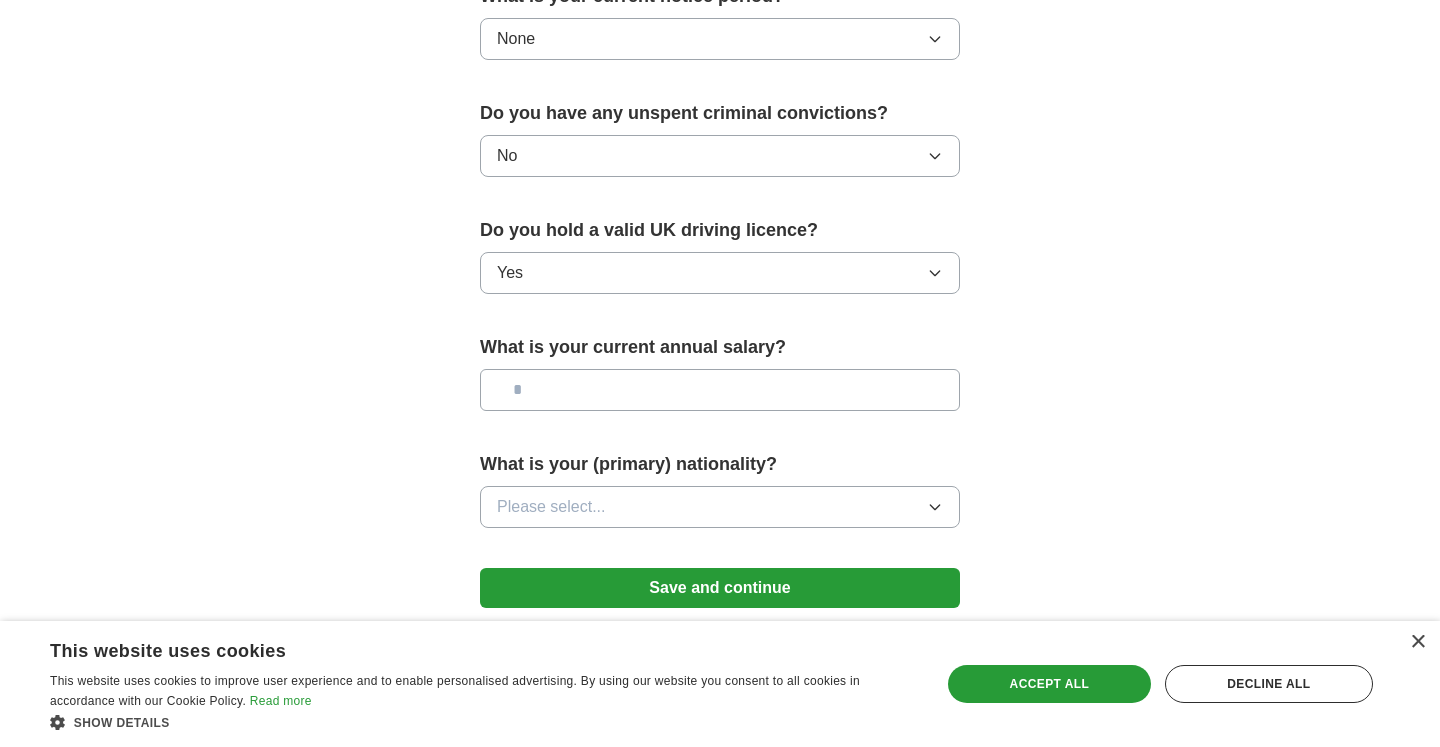 click on "Please select..." at bounding box center [720, 507] 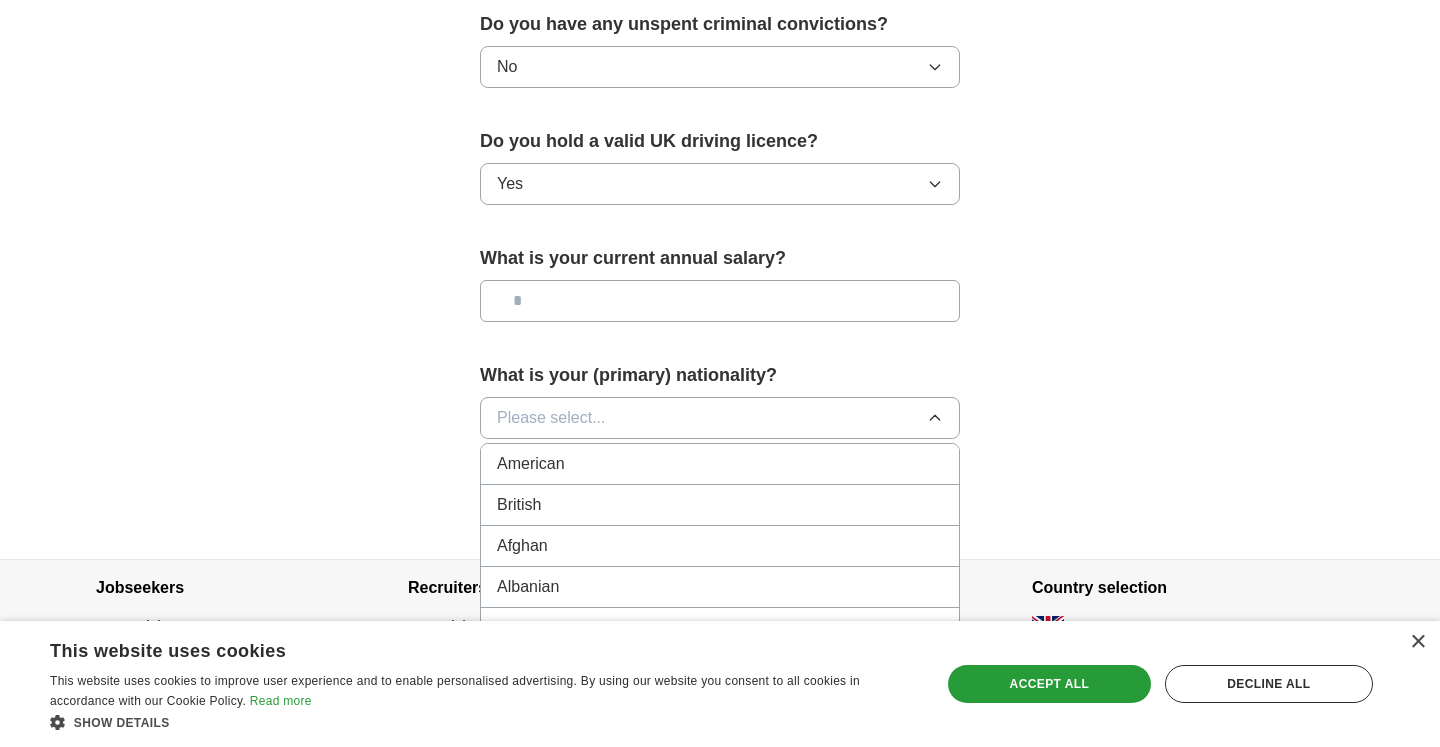 scroll, scrollTop: 1308, scrollLeft: 0, axis: vertical 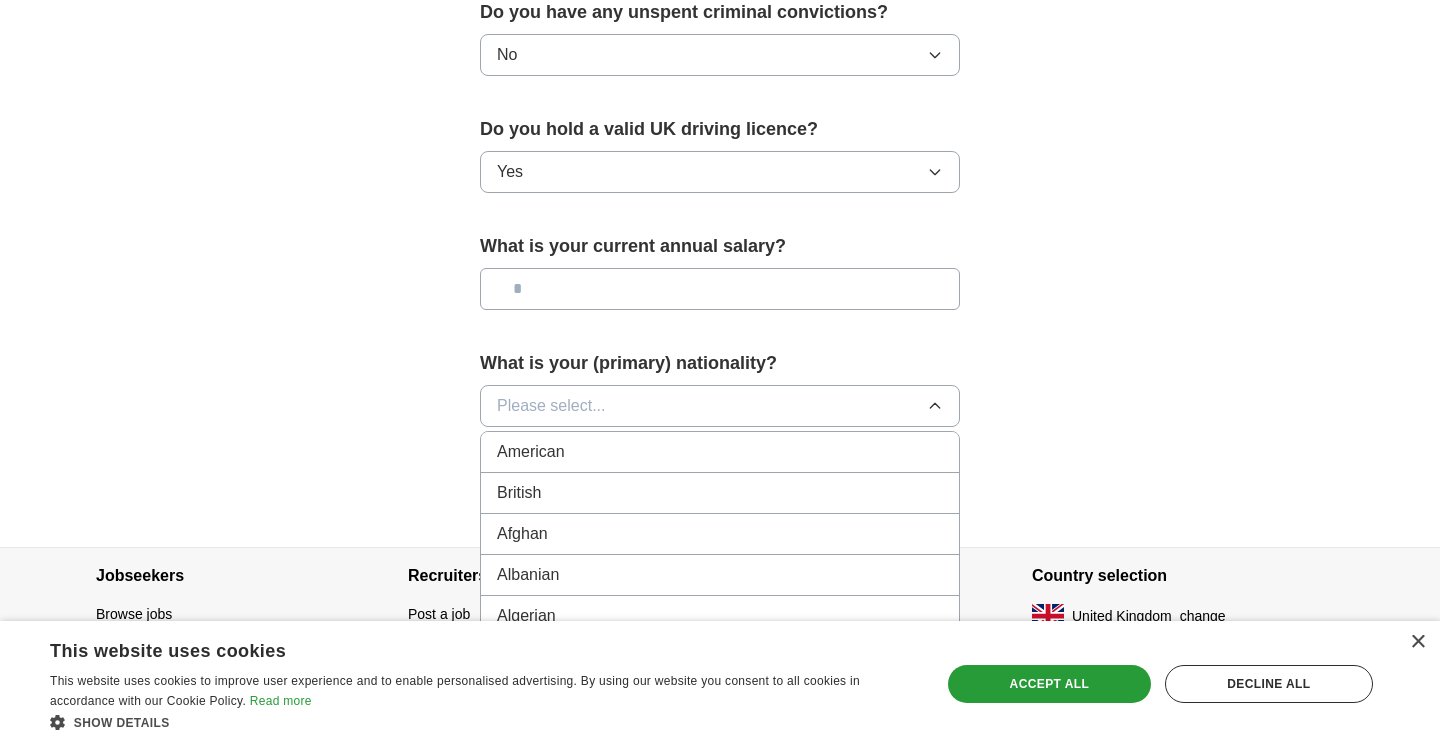 click on "Please select..." at bounding box center (720, 406) 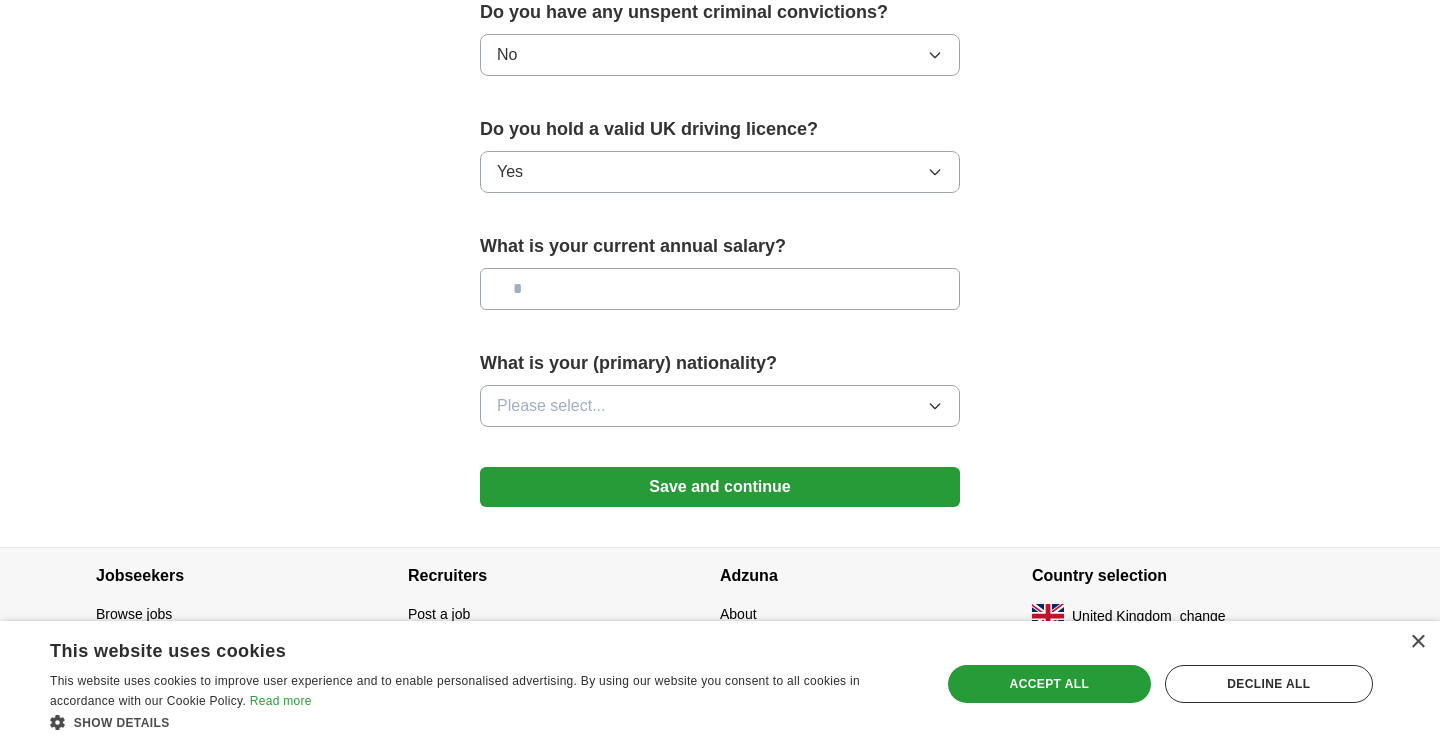 click on "Please select..." at bounding box center [720, 406] 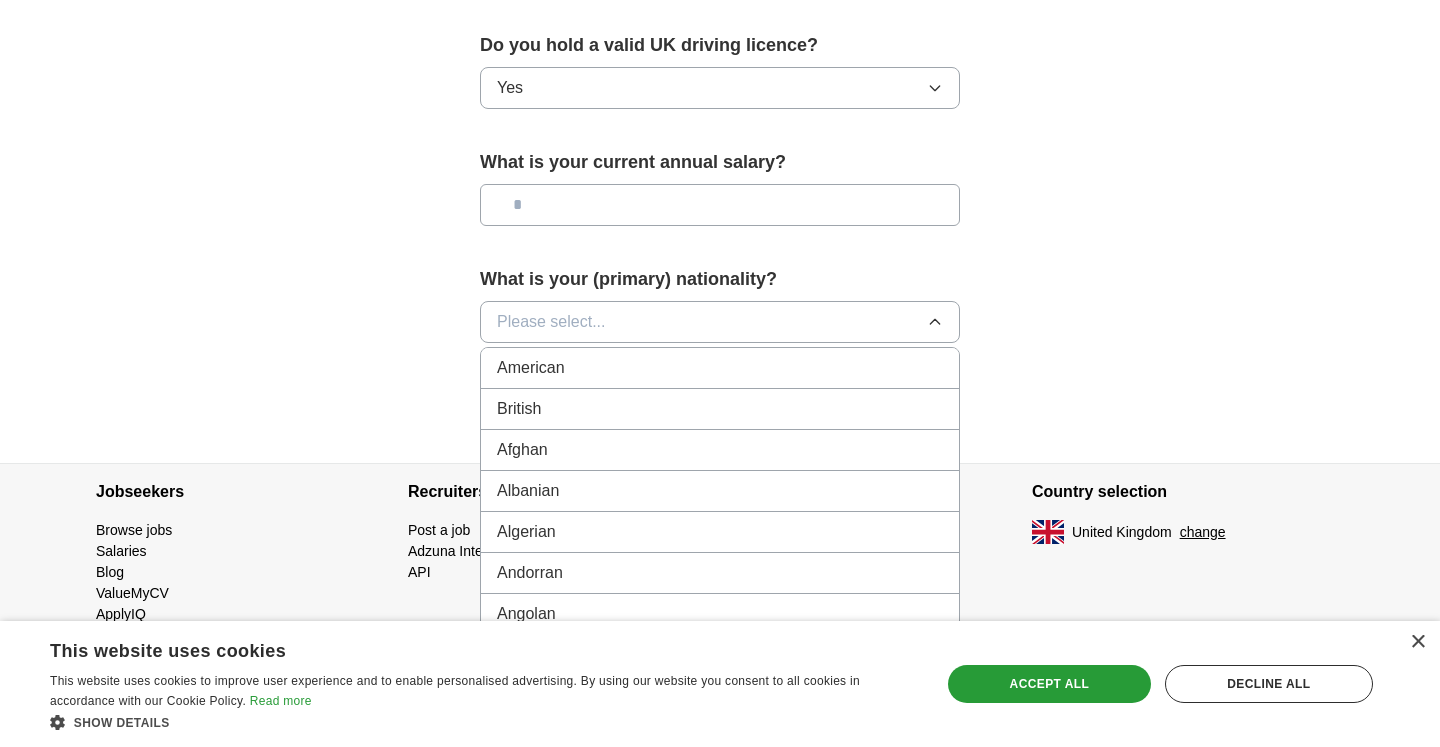 scroll, scrollTop: 1395, scrollLeft: 0, axis: vertical 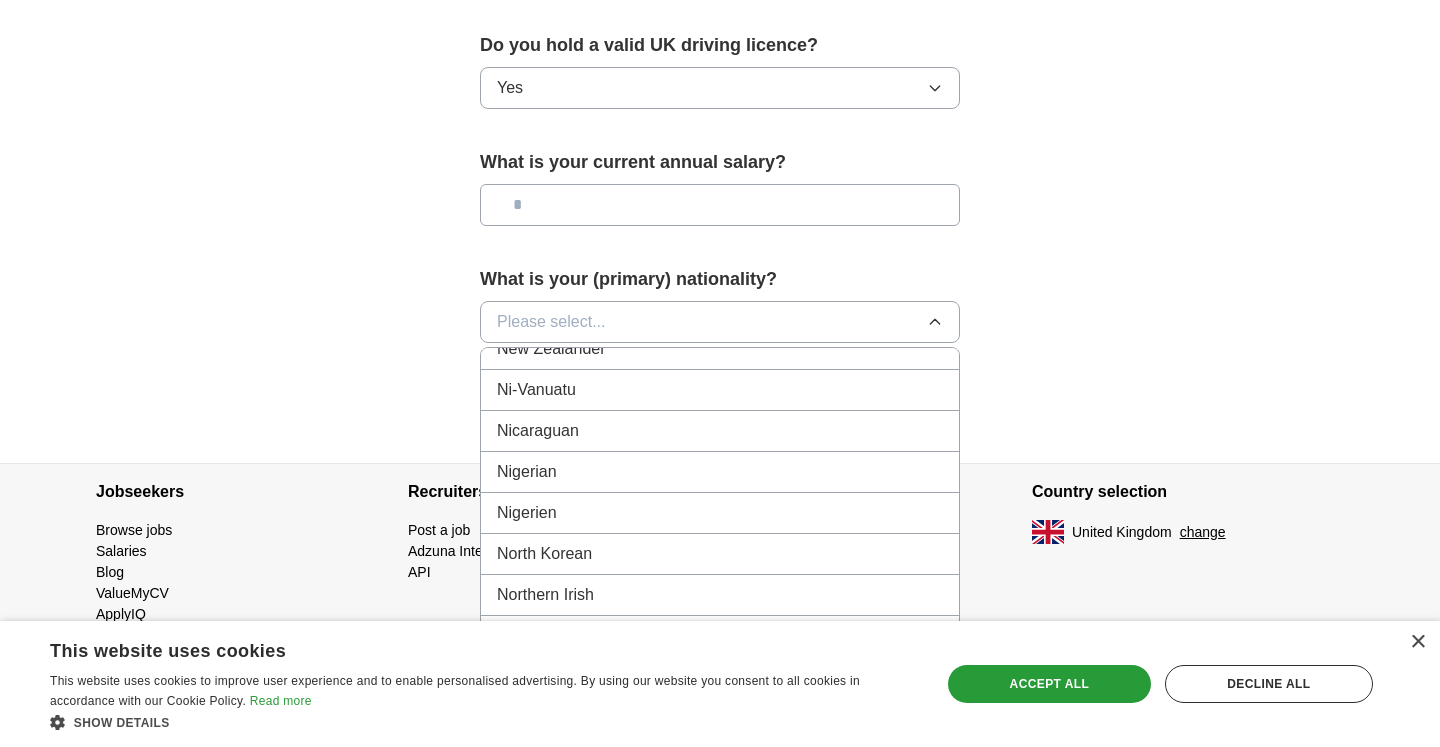 click on "Nigerian" at bounding box center (527, 472) 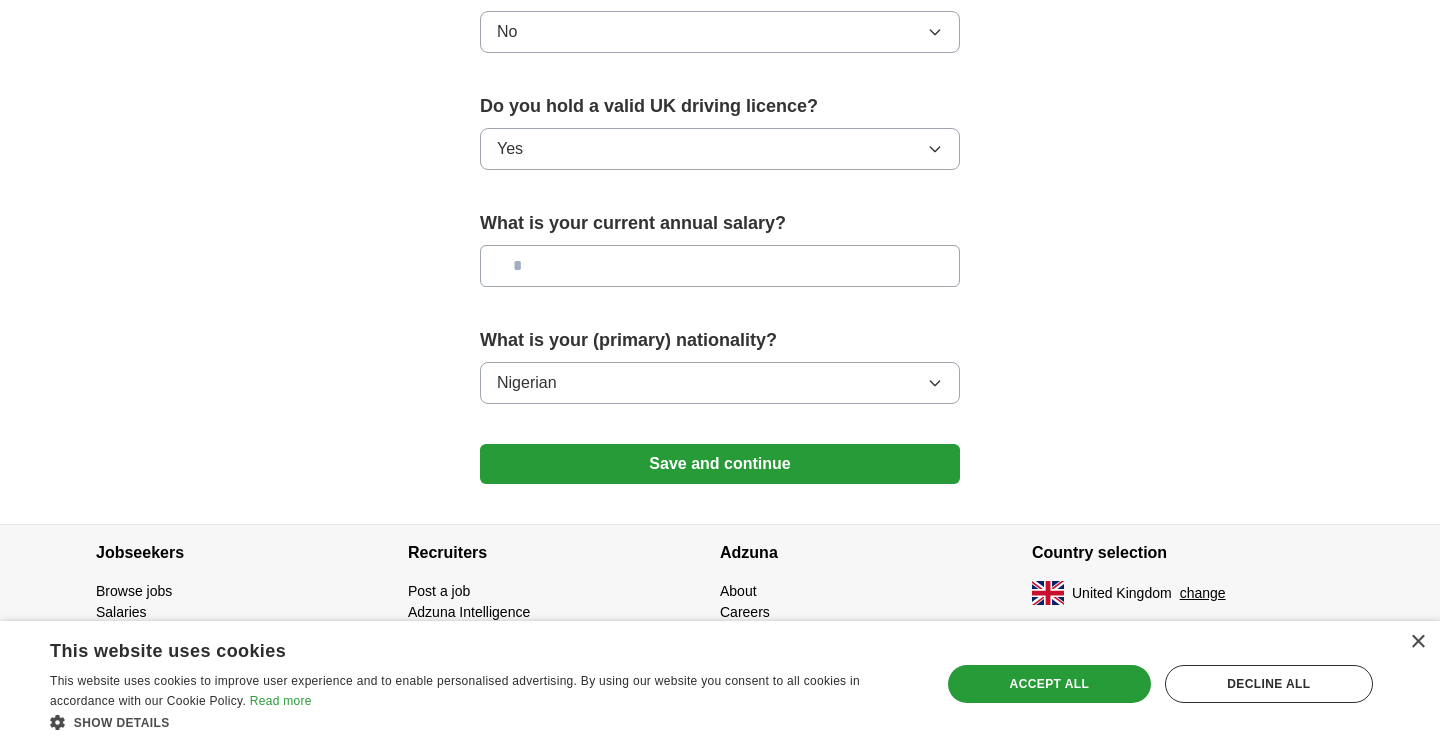click on "Save and continue" at bounding box center [720, 464] 